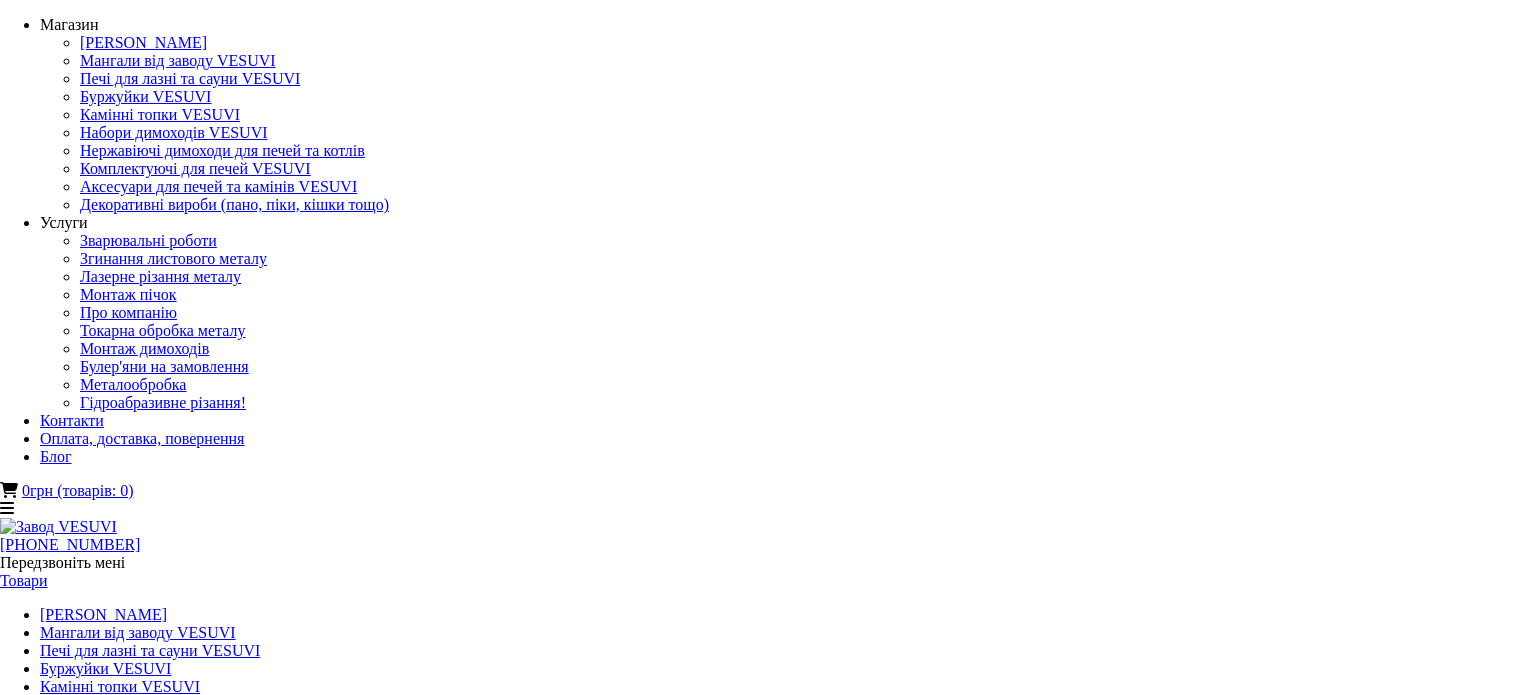scroll, scrollTop: 0, scrollLeft: 0, axis: both 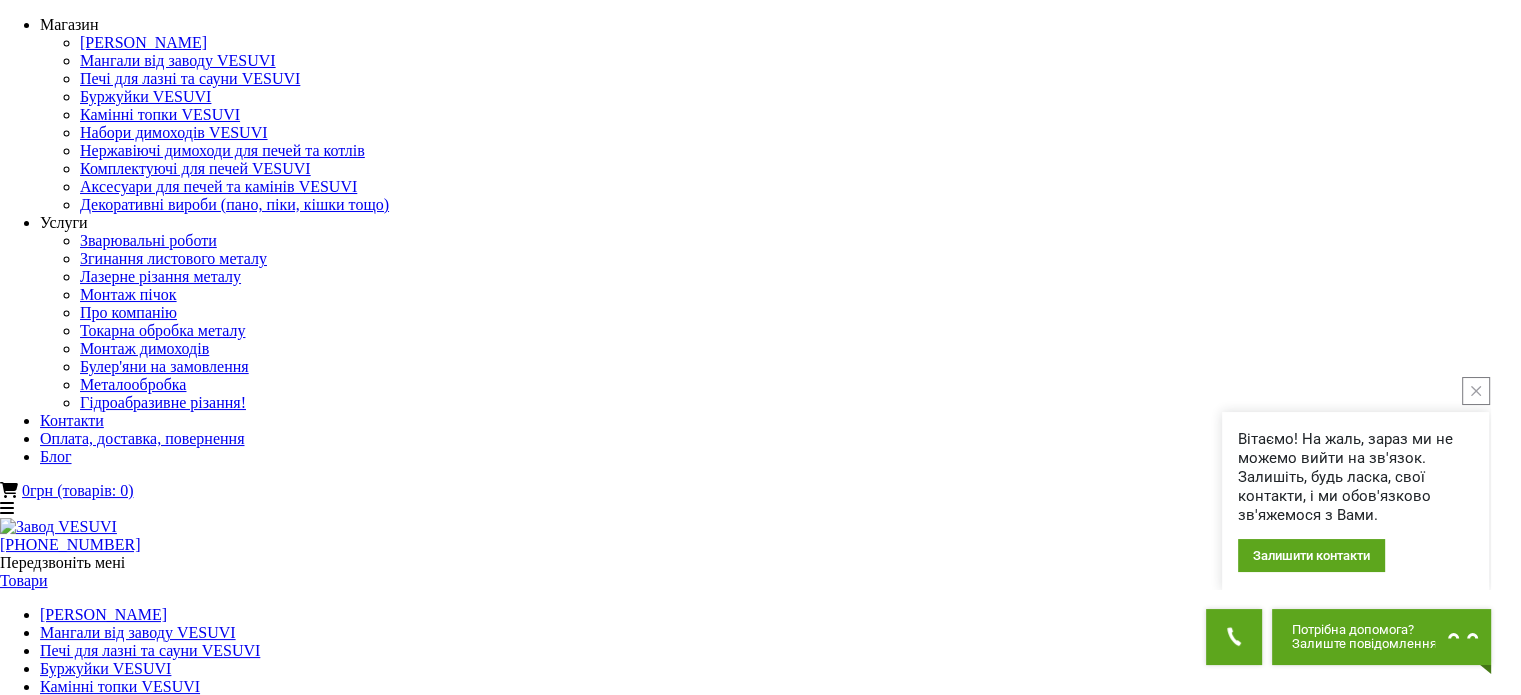 click 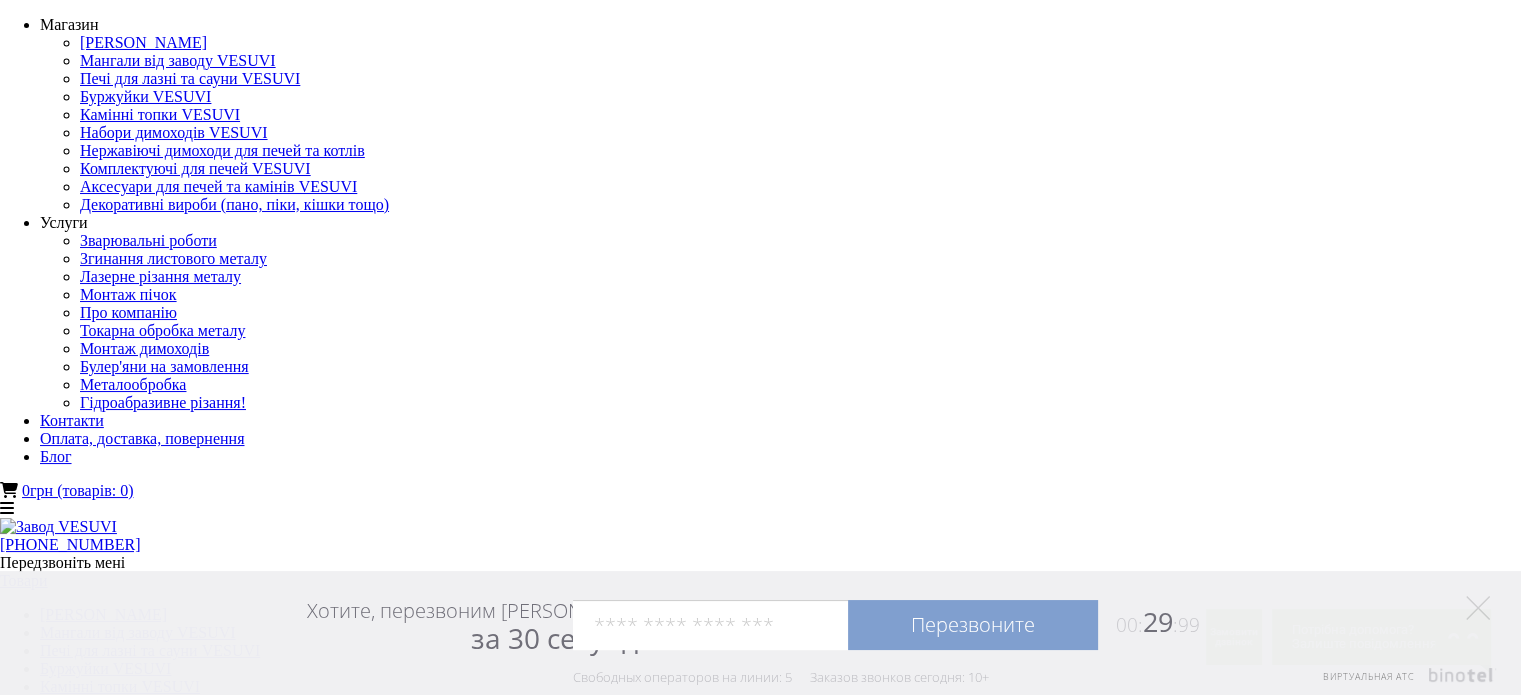 scroll, scrollTop: 100, scrollLeft: 0, axis: vertical 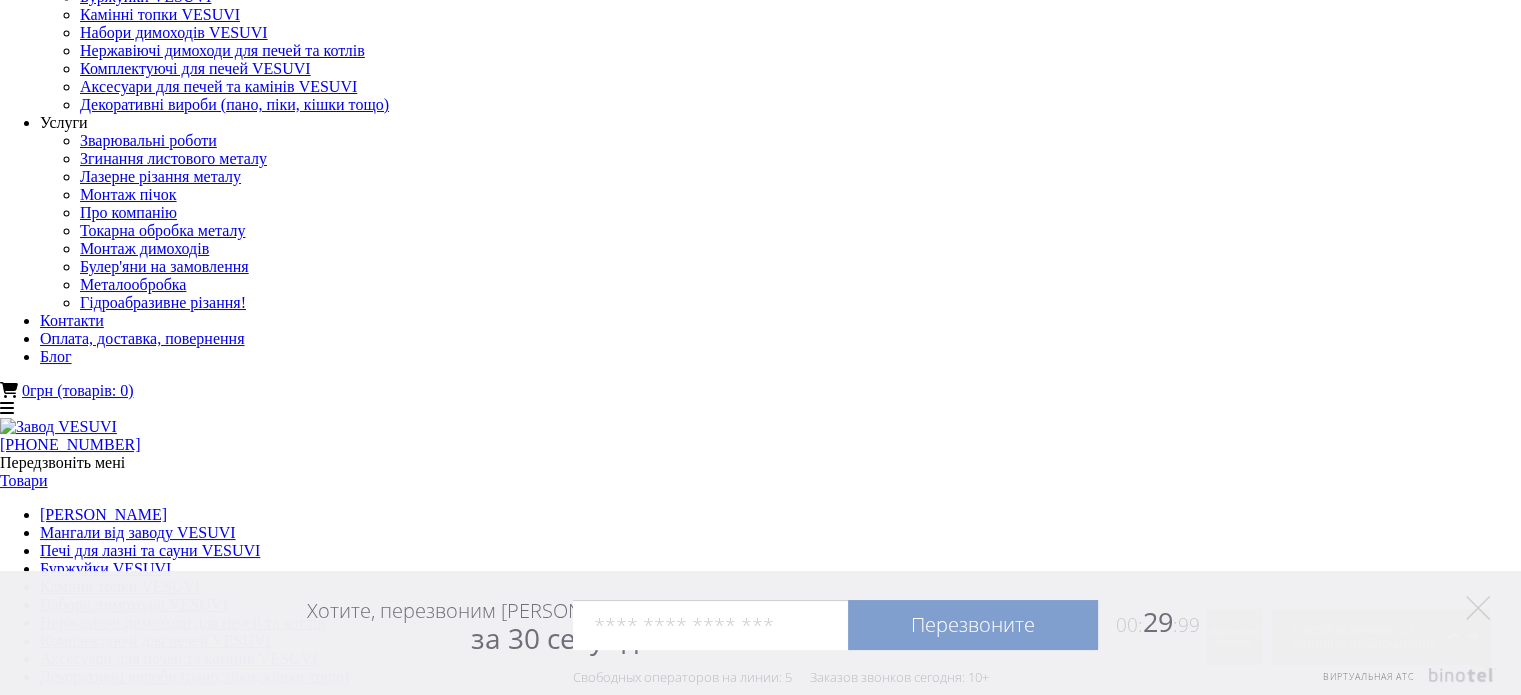 click at bounding box center (13, 17084) 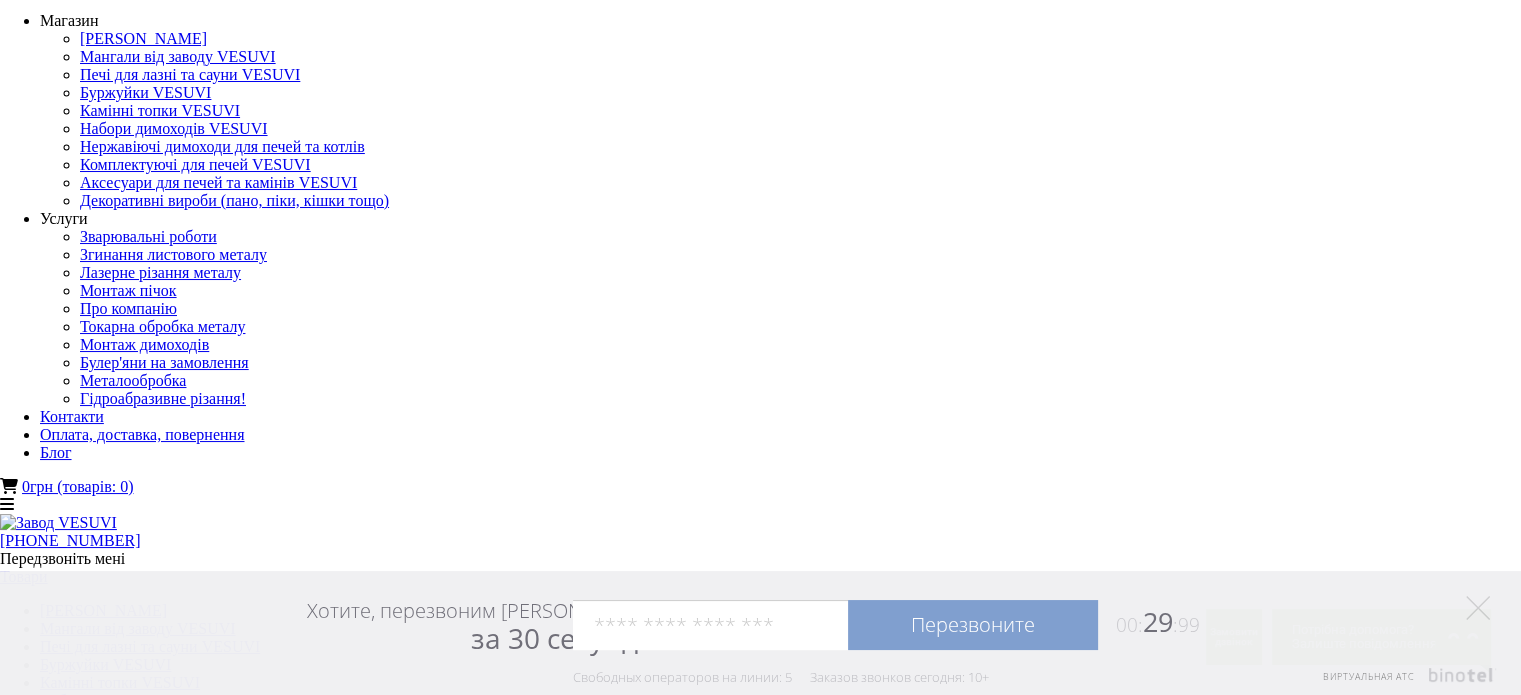 scroll, scrollTop: 0, scrollLeft: 0, axis: both 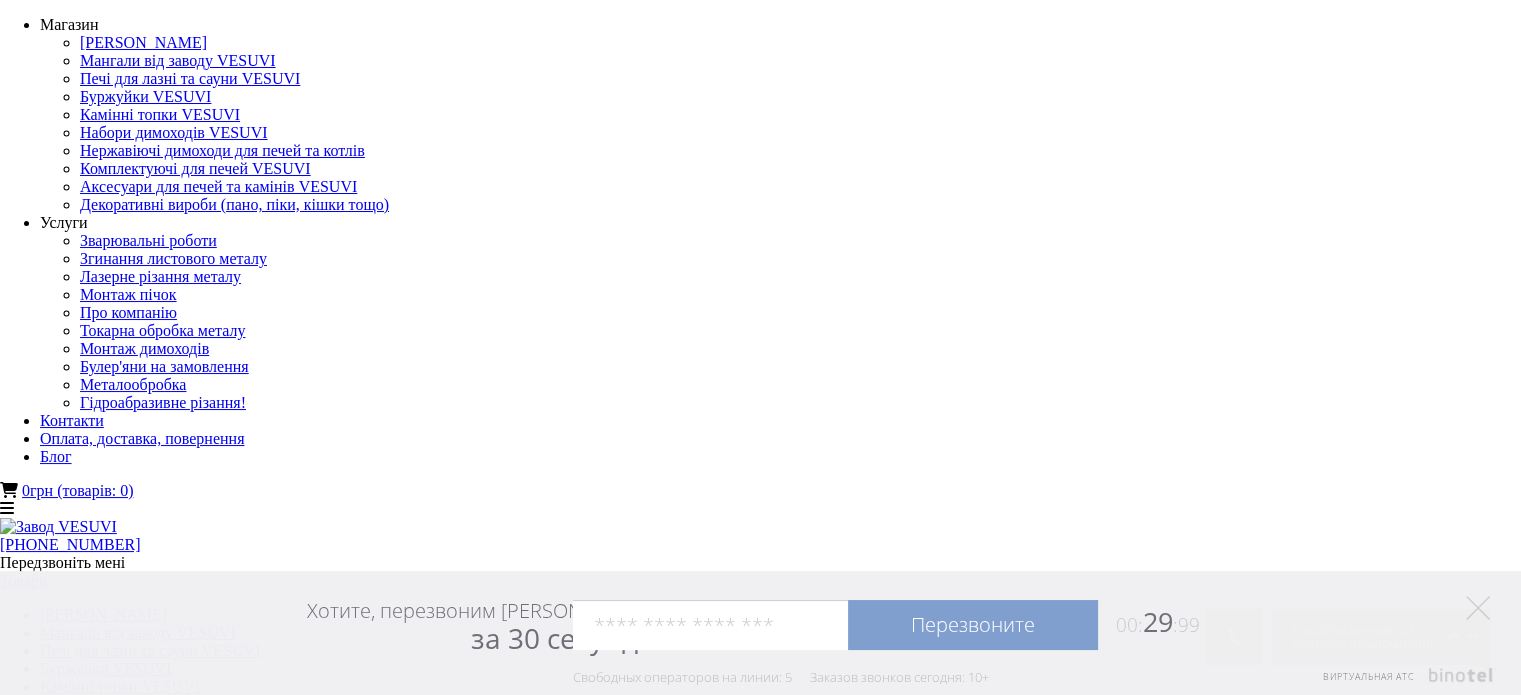 click on "Булер'яни класичні VESUVI" at bounding box center [760, 1985] 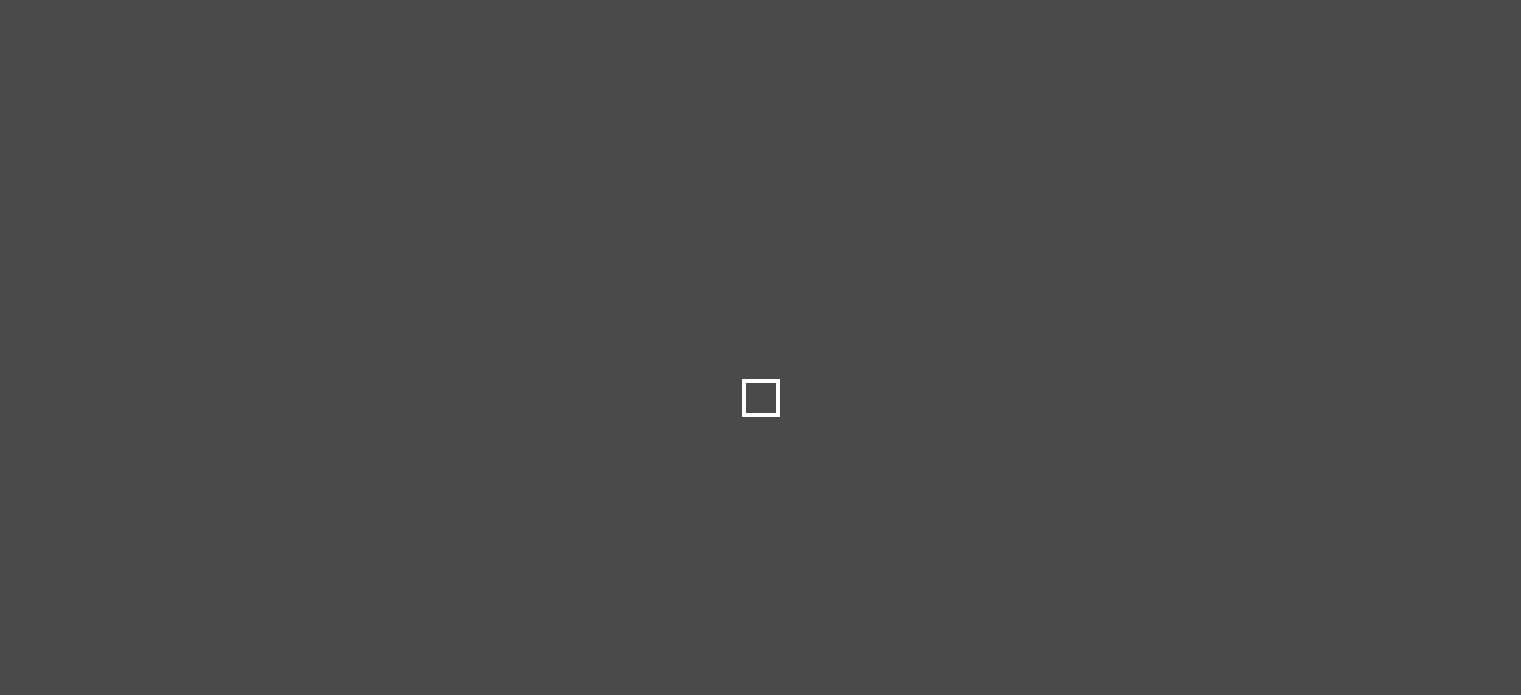 scroll, scrollTop: 0, scrollLeft: 0, axis: both 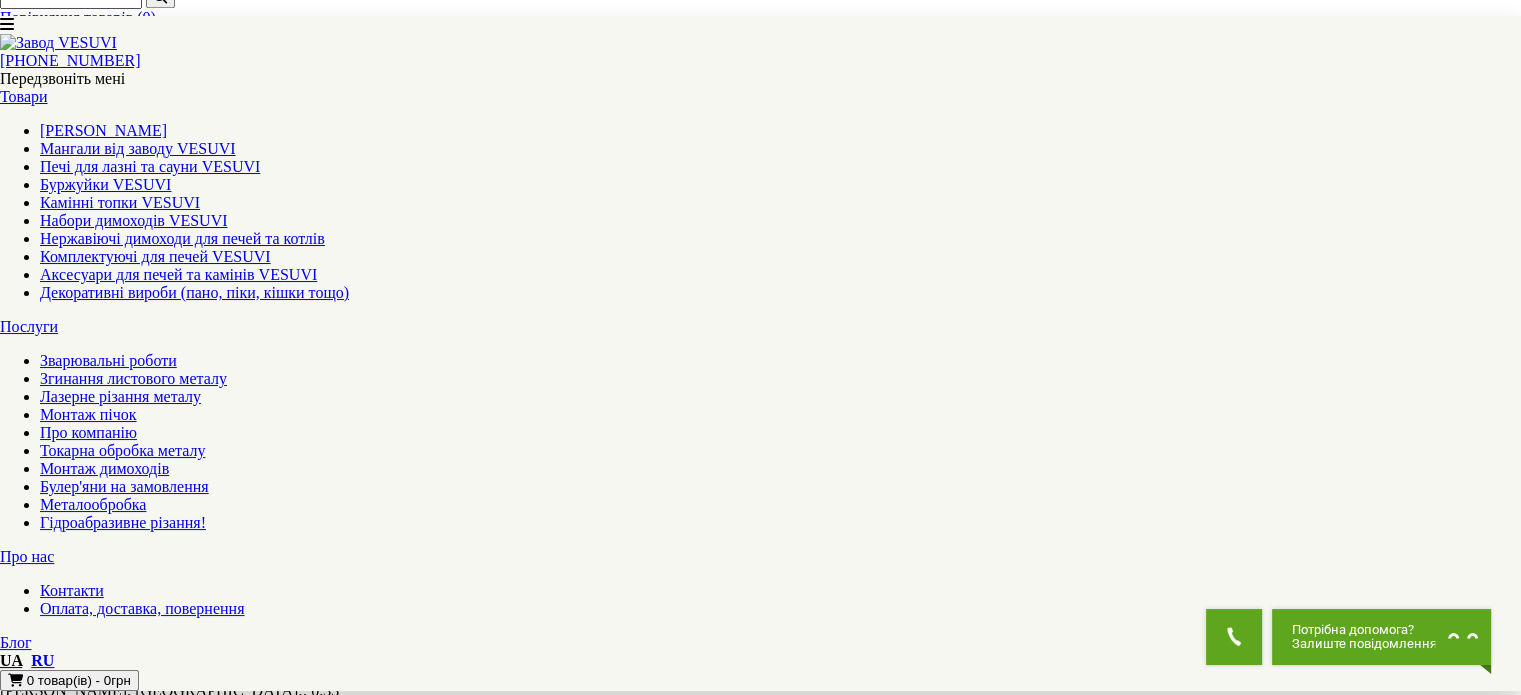 click on "28759 грн" at bounding box center (760, 11915) 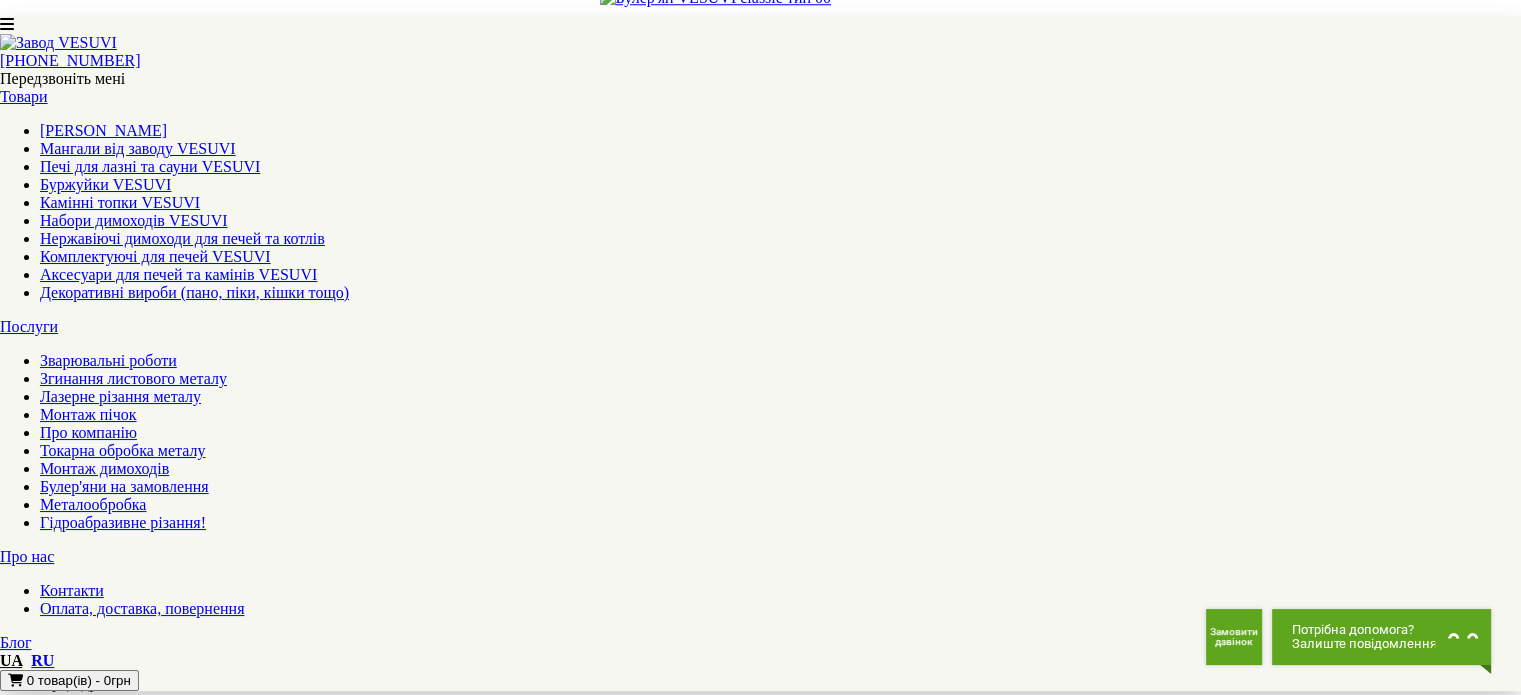 scroll, scrollTop: 2100, scrollLeft: 0, axis: vertical 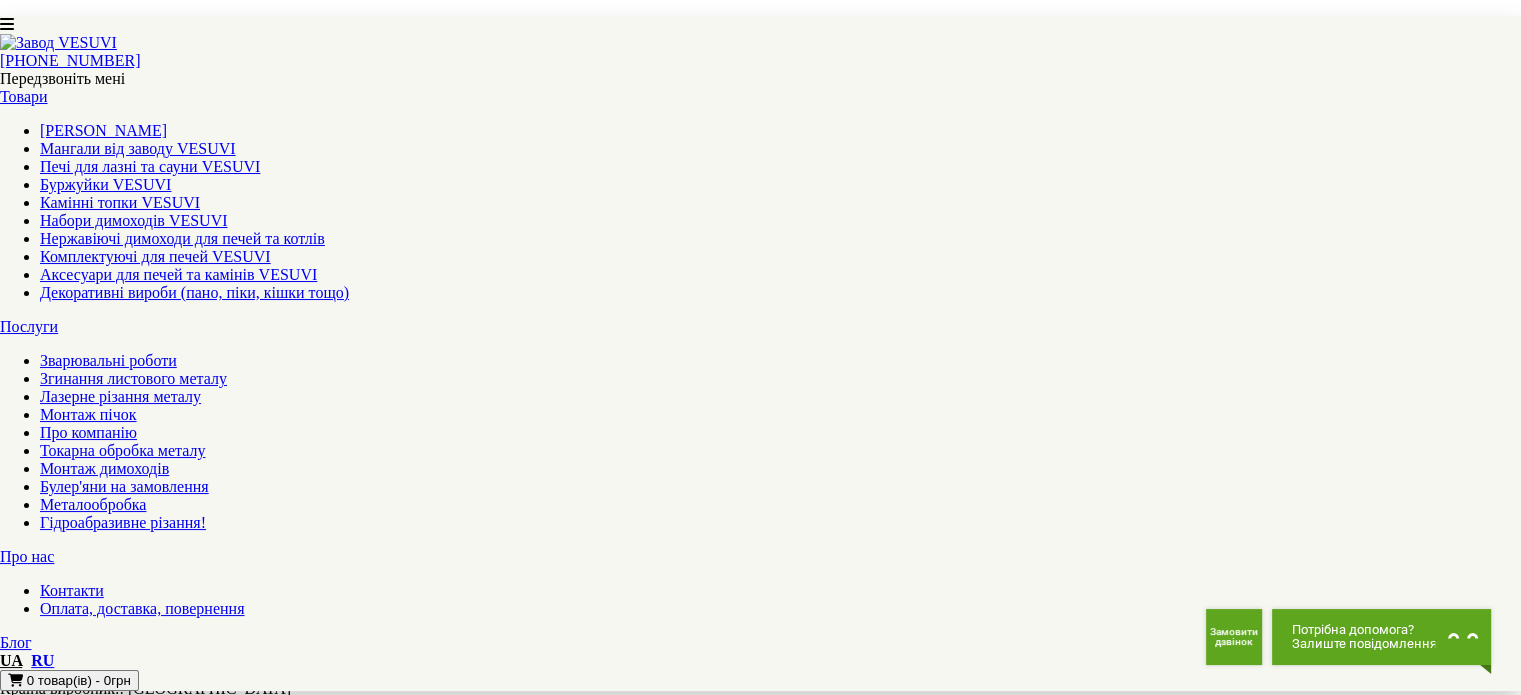 click on "2" at bounding box center (44, 13174) 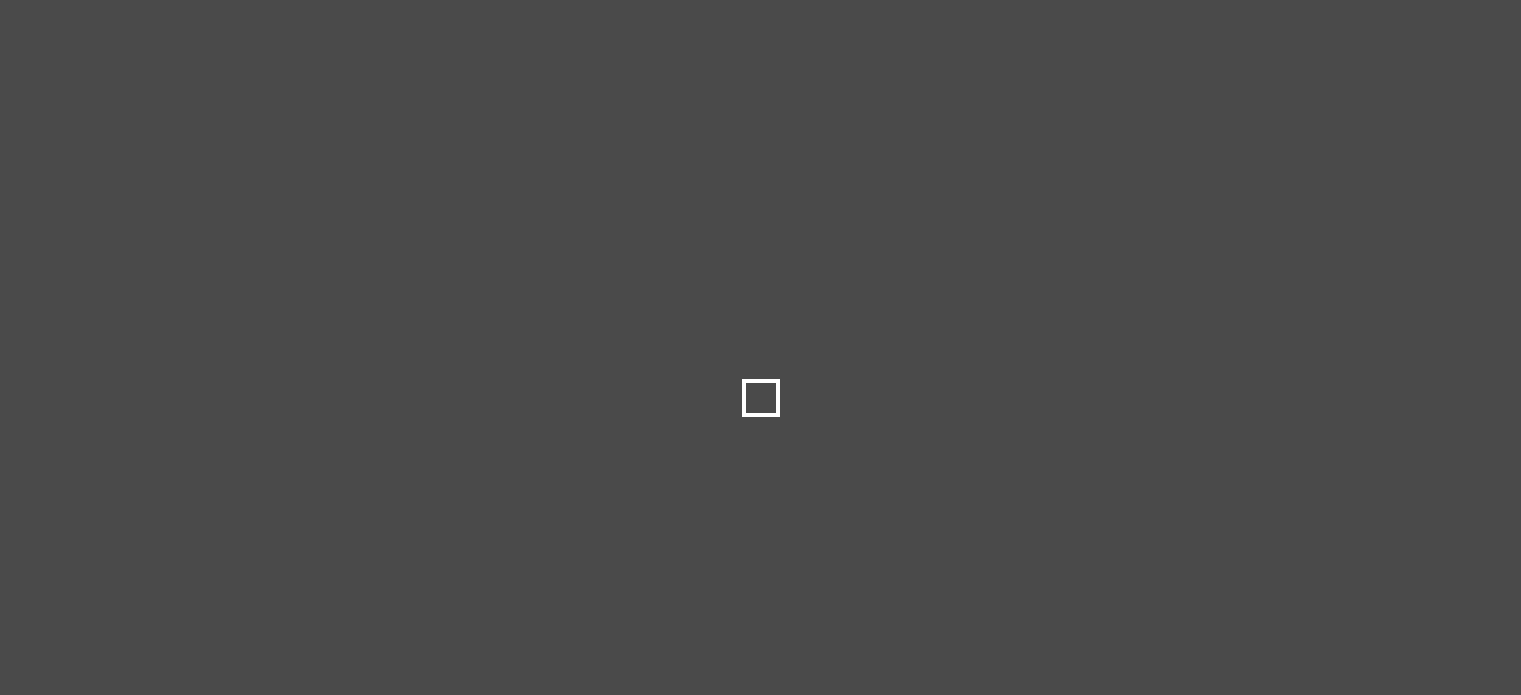 scroll, scrollTop: 0, scrollLeft: 0, axis: both 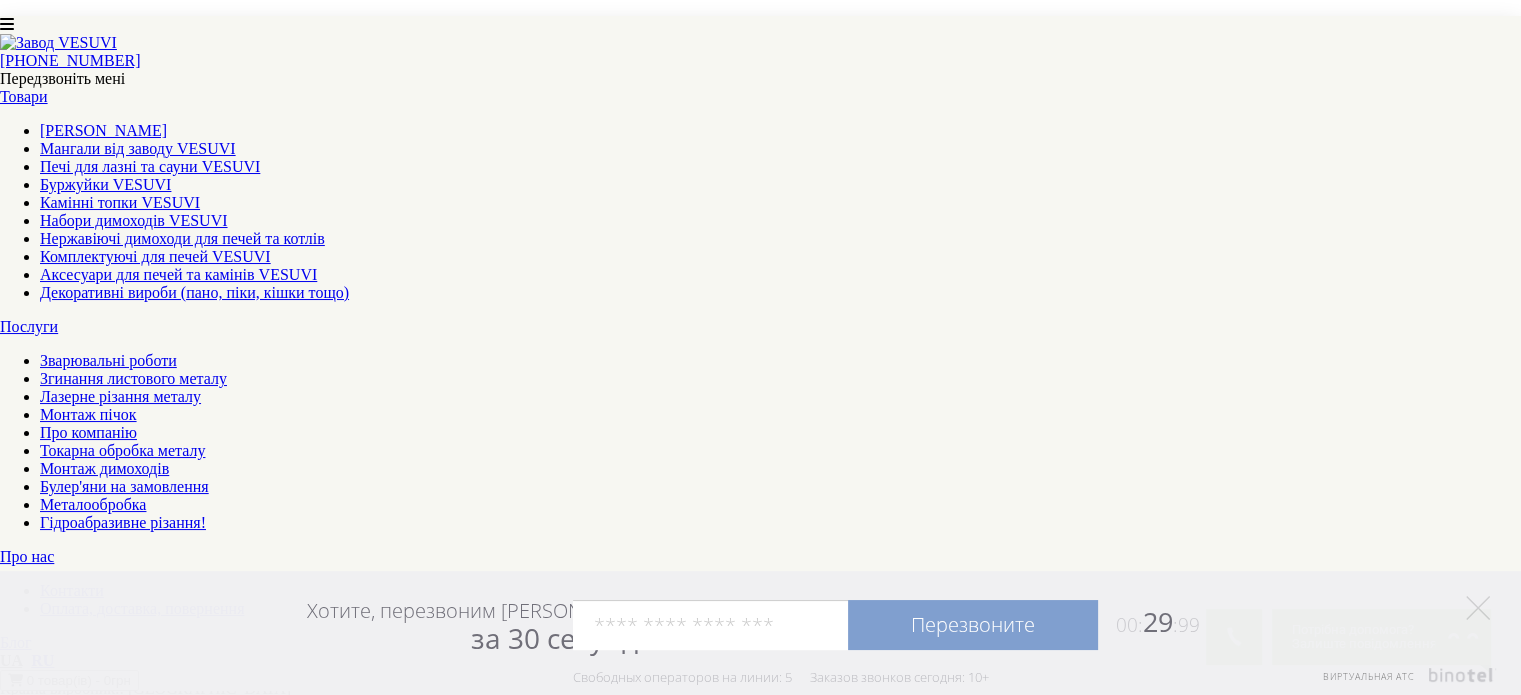 click on "1" at bounding box center [44, 13084] 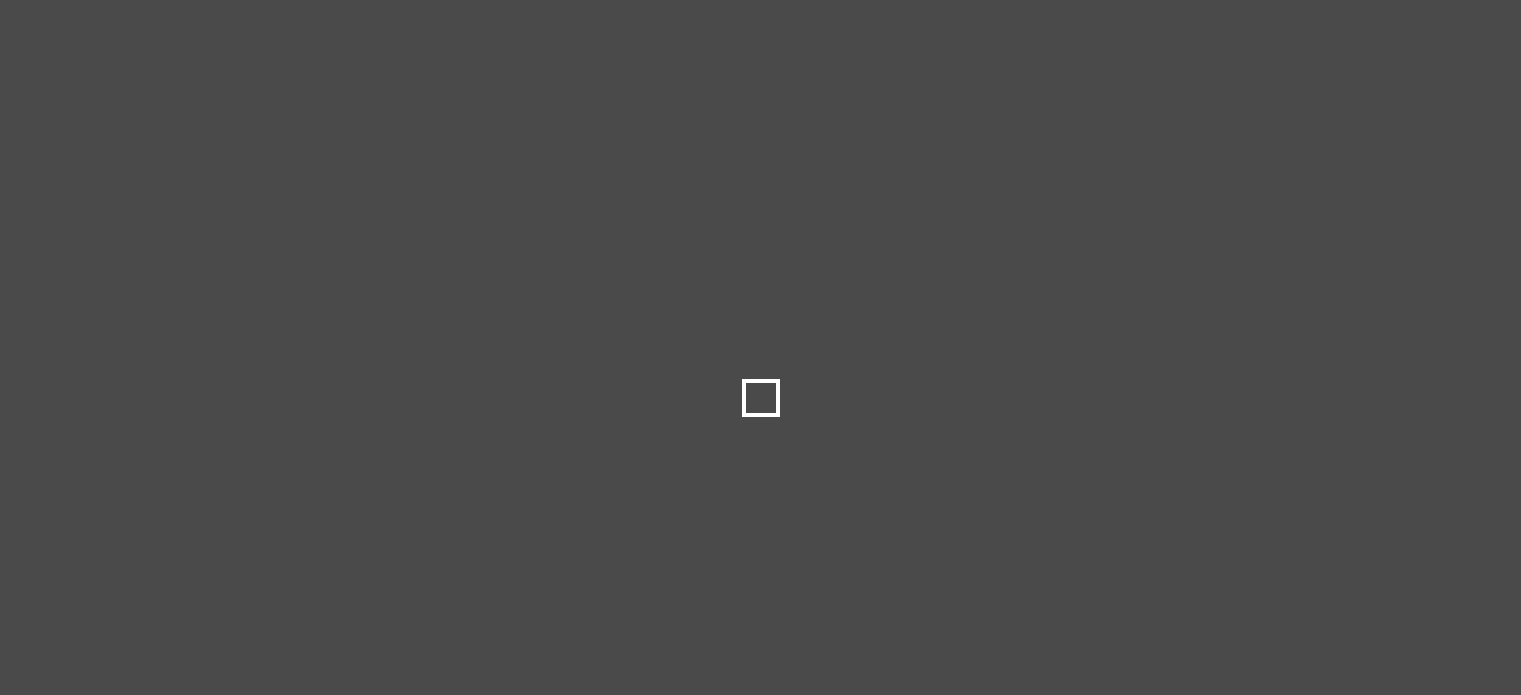 scroll, scrollTop: 0, scrollLeft: 0, axis: both 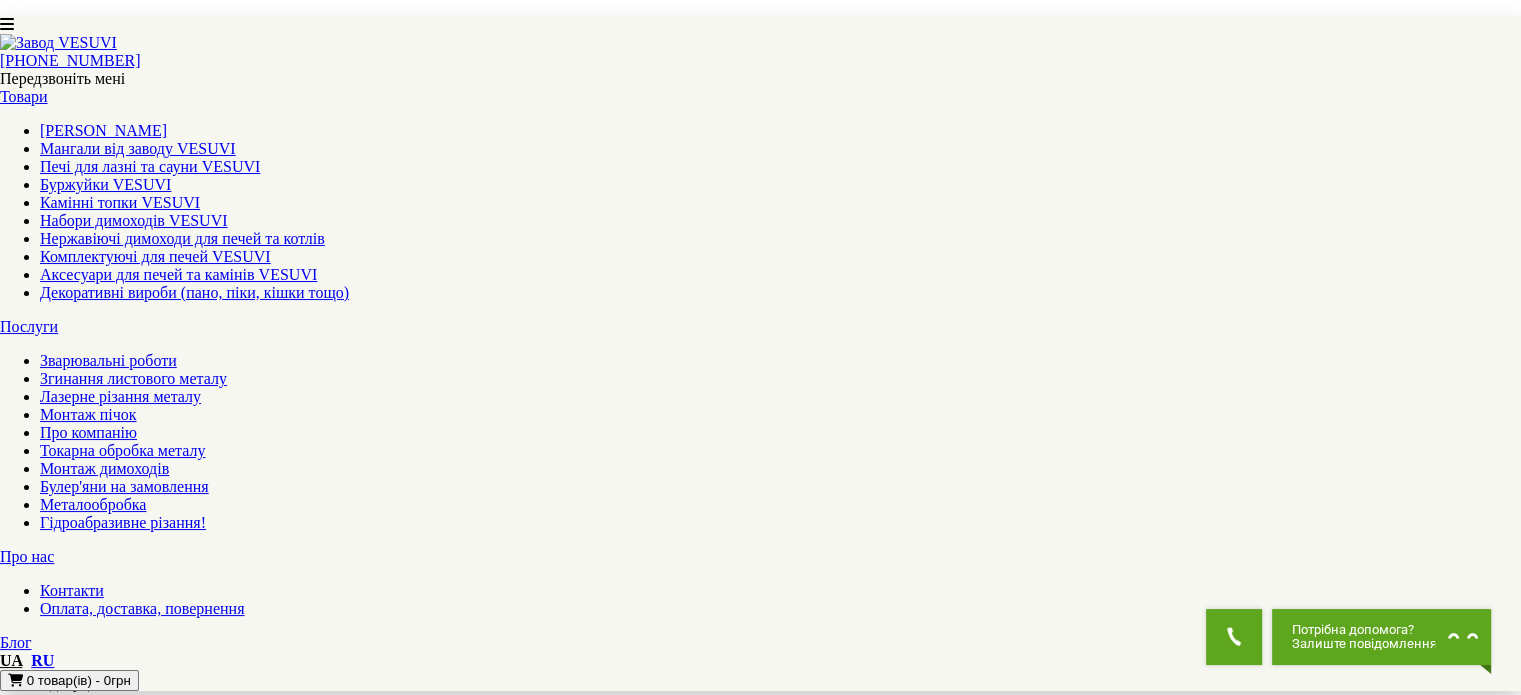 click at bounding box center (761, 11827) 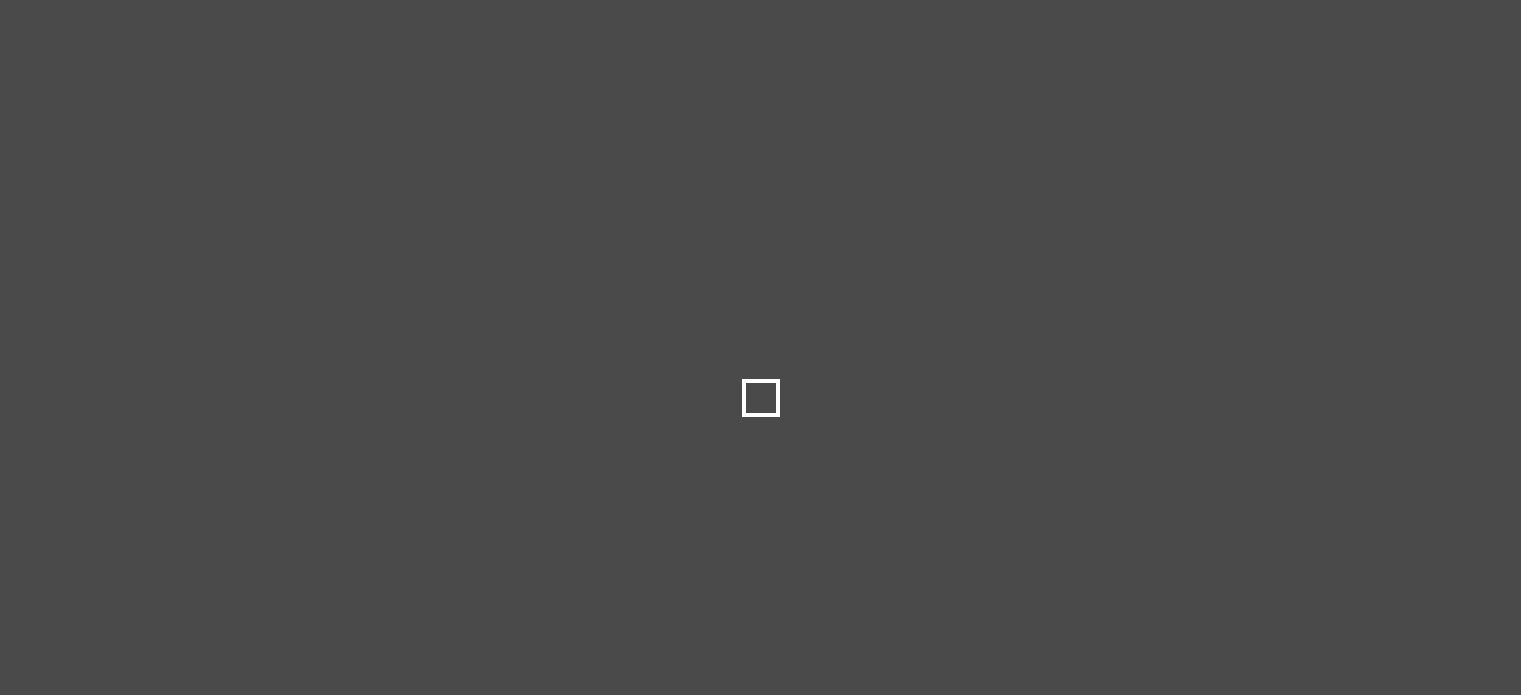 scroll, scrollTop: 0, scrollLeft: 0, axis: both 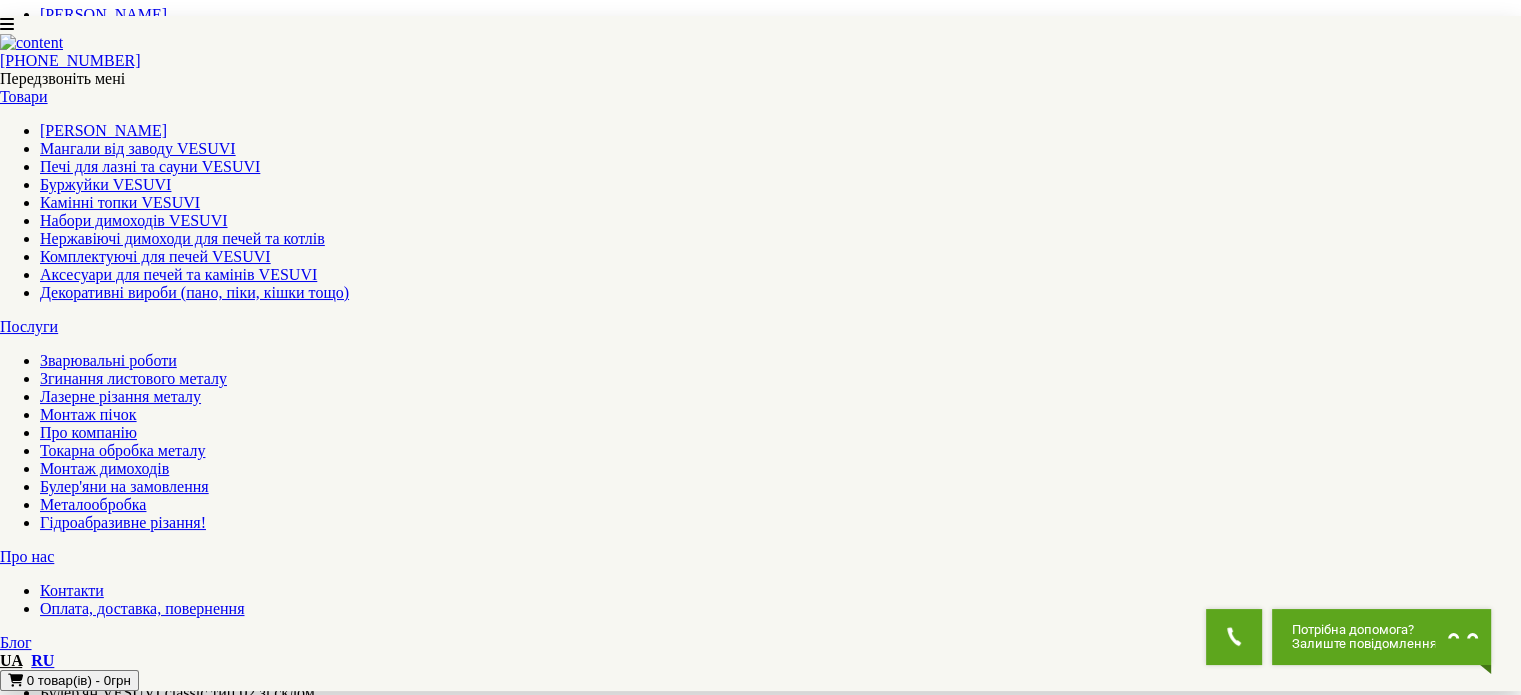 click on "▼ Відкрити повний опис ▼" at bounding box center (761, 2045) 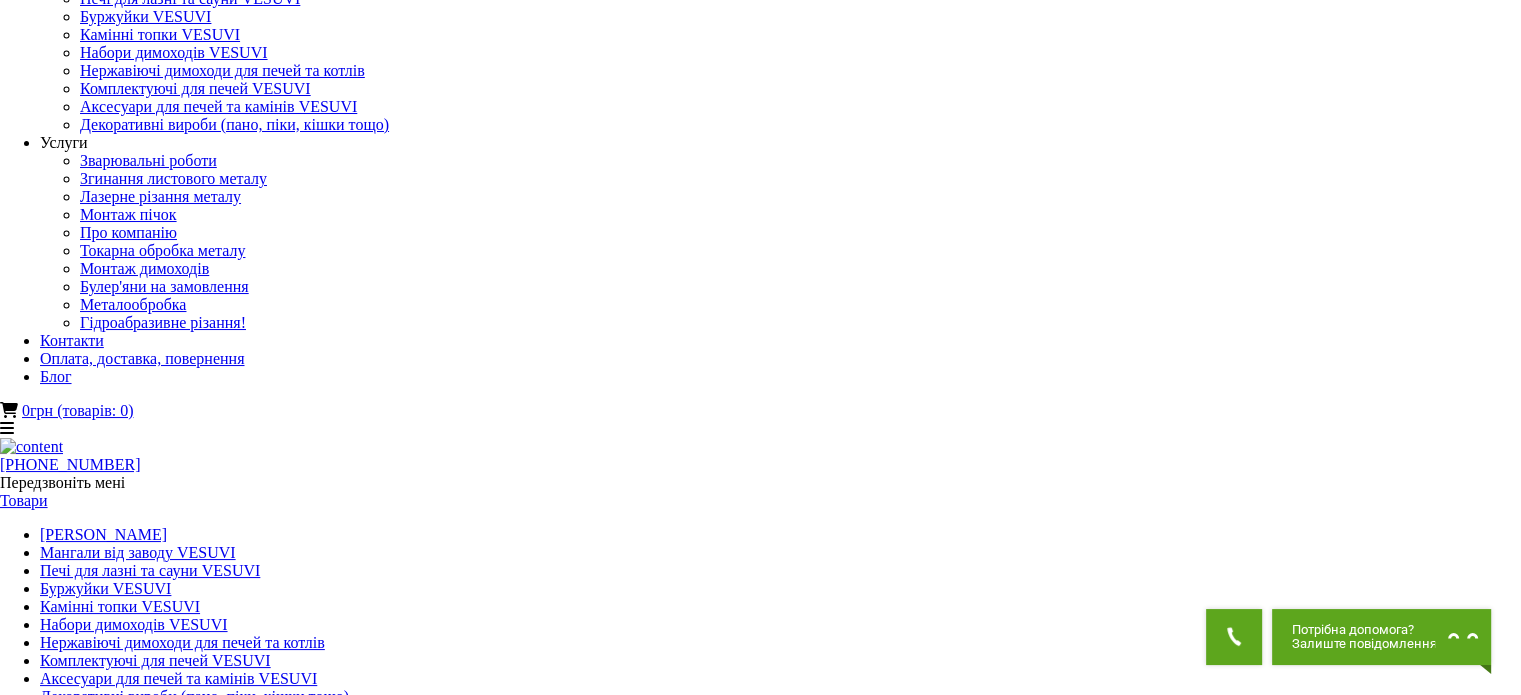 scroll, scrollTop: 0, scrollLeft: 0, axis: both 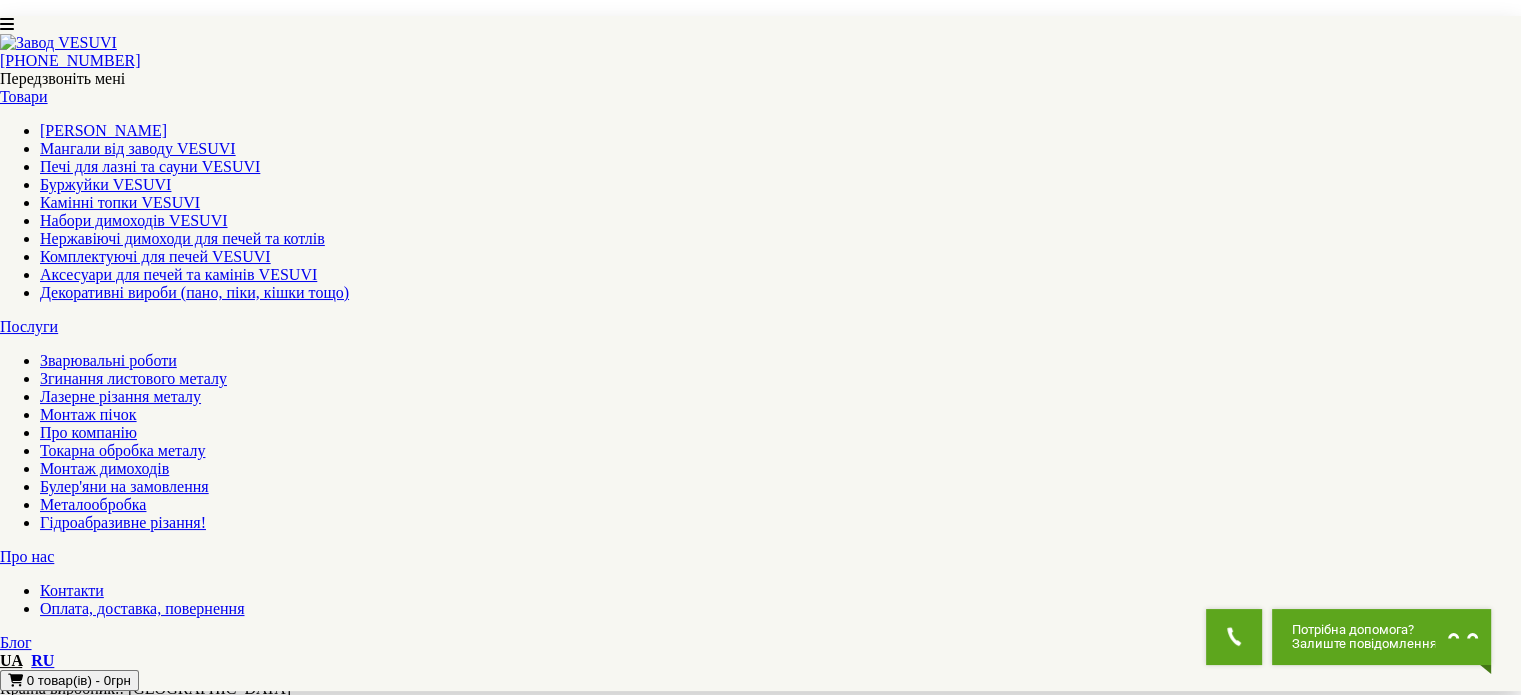click on "2" at bounding box center [44, 13174] 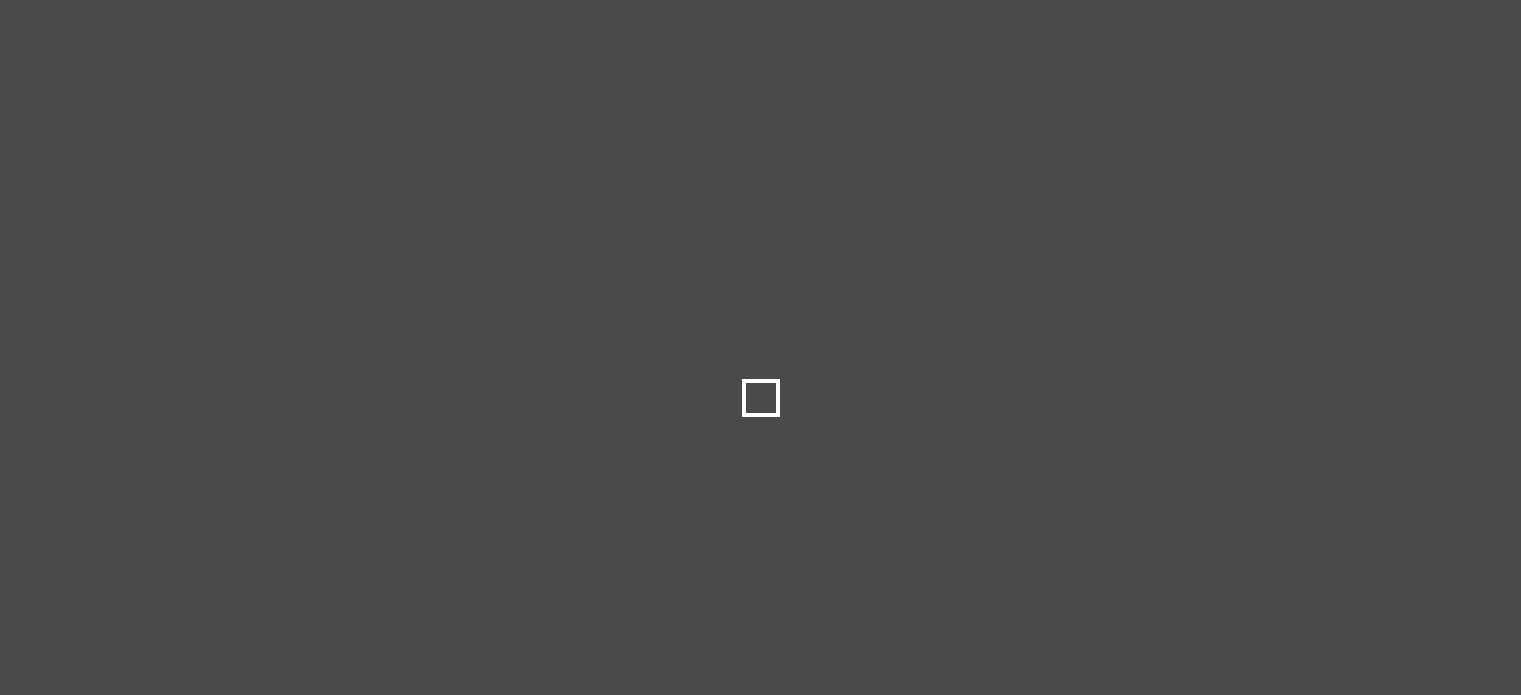 scroll, scrollTop: 0, scrollLeft: 0, axis: both 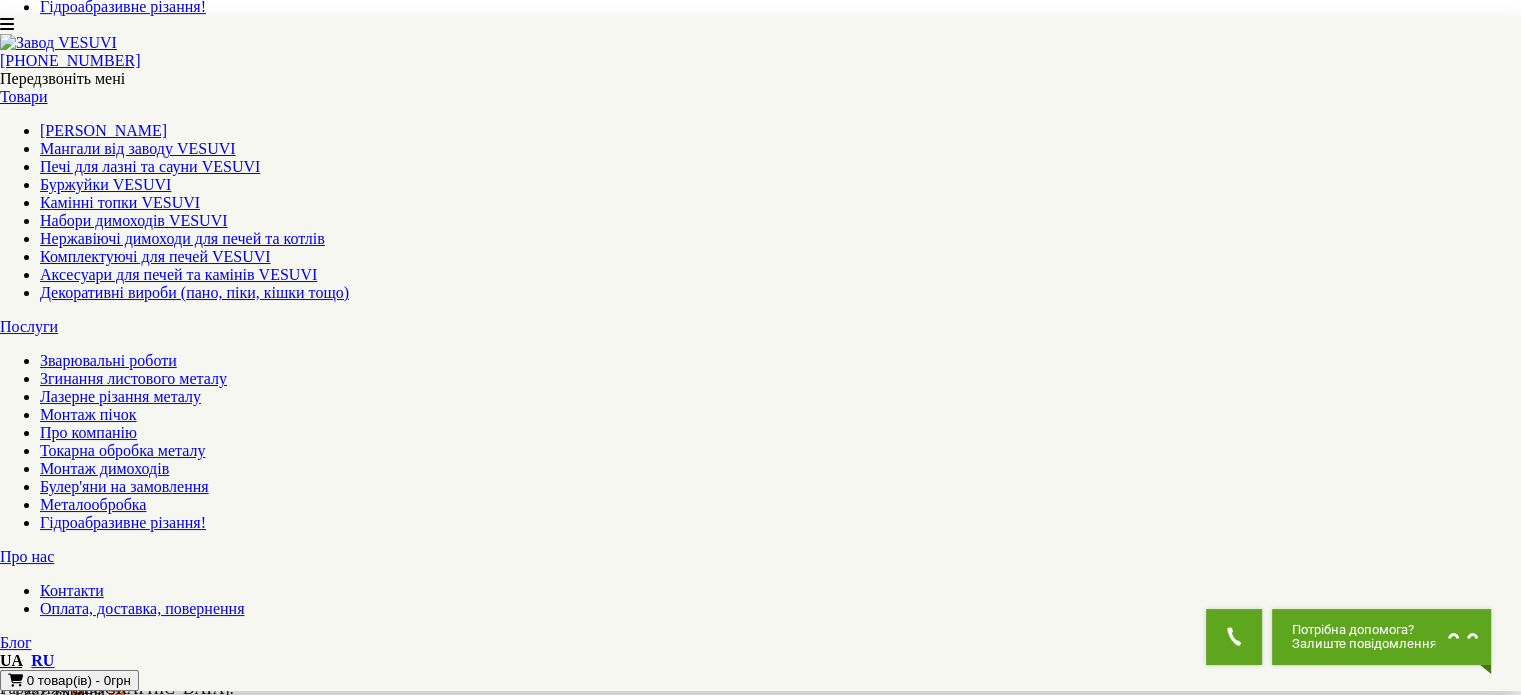 click at bounding box center [761, 7275] 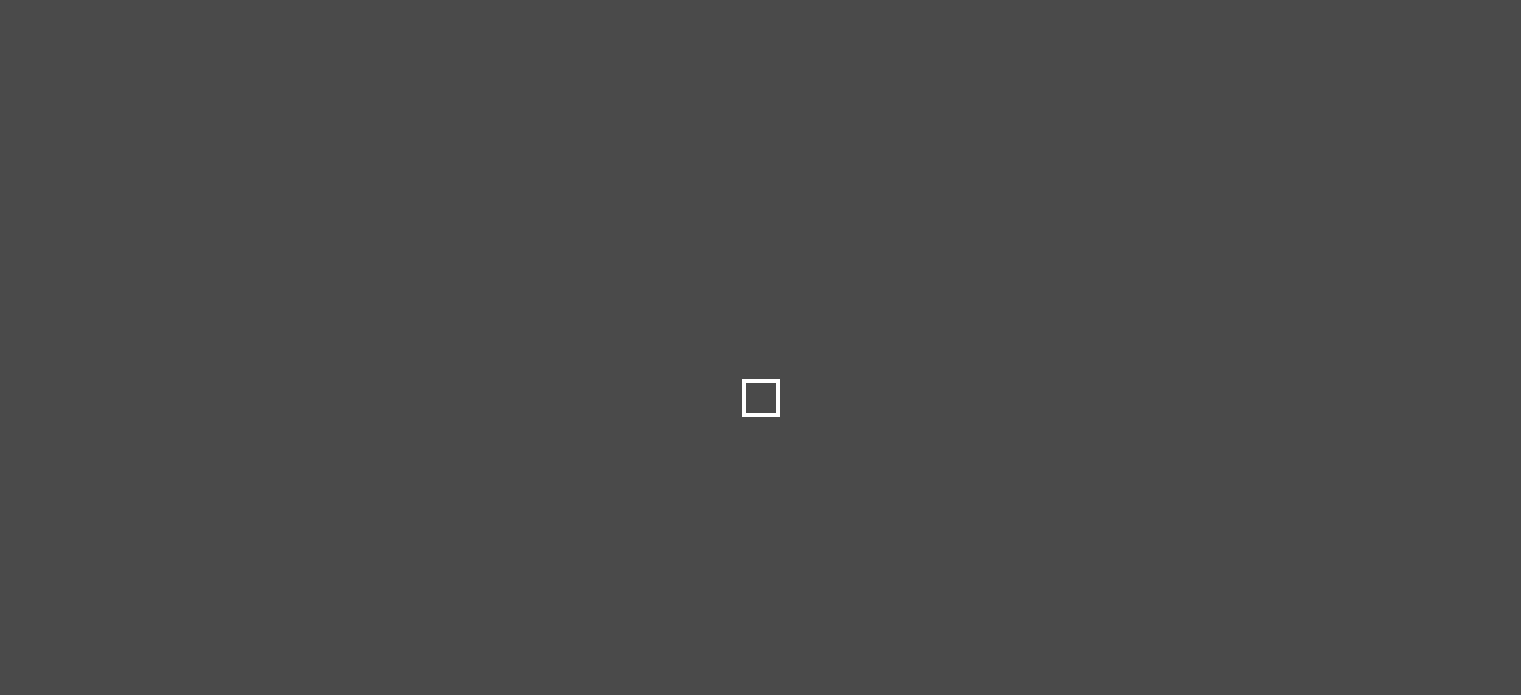 scroll, scrollTop: 0, scrollLeft: 0, axis: both 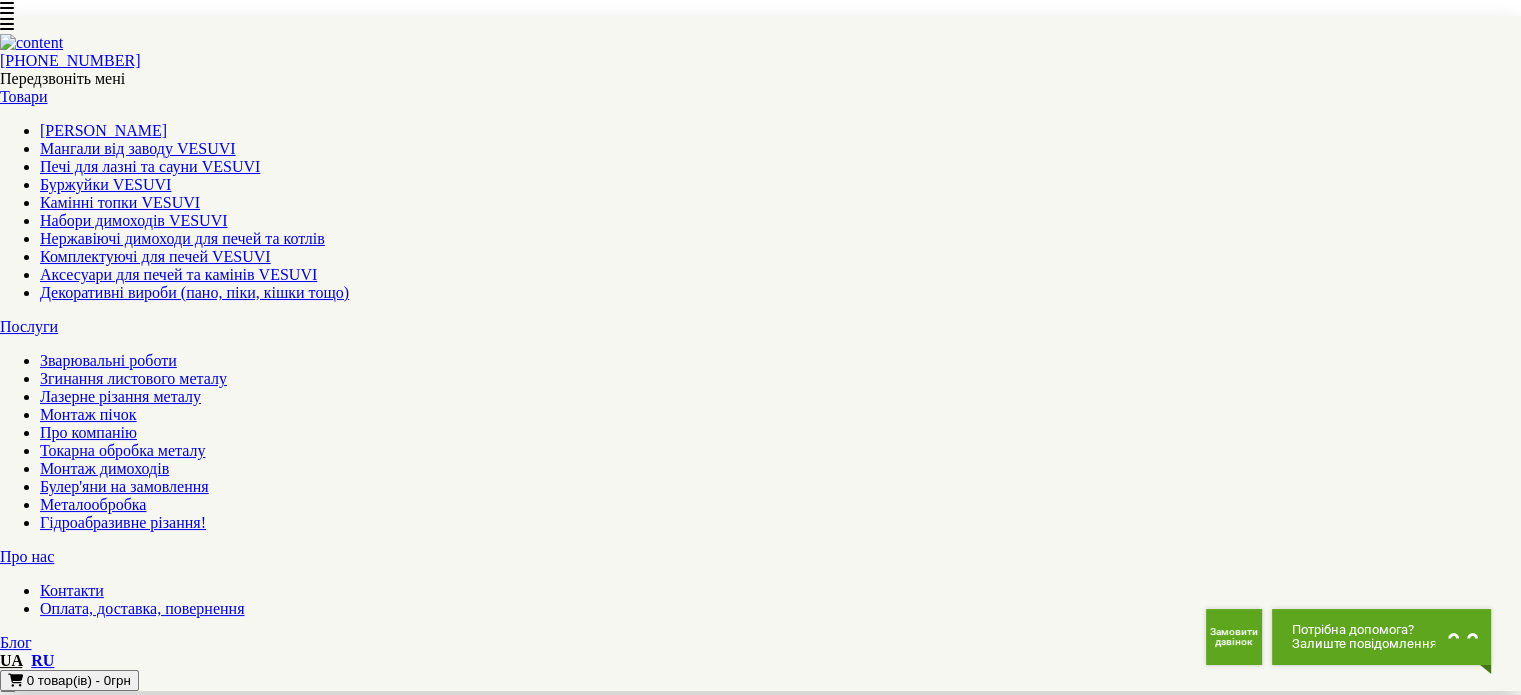 click on "▼ Відкрити повний опис ▼" at bounding box center [761, 2145] 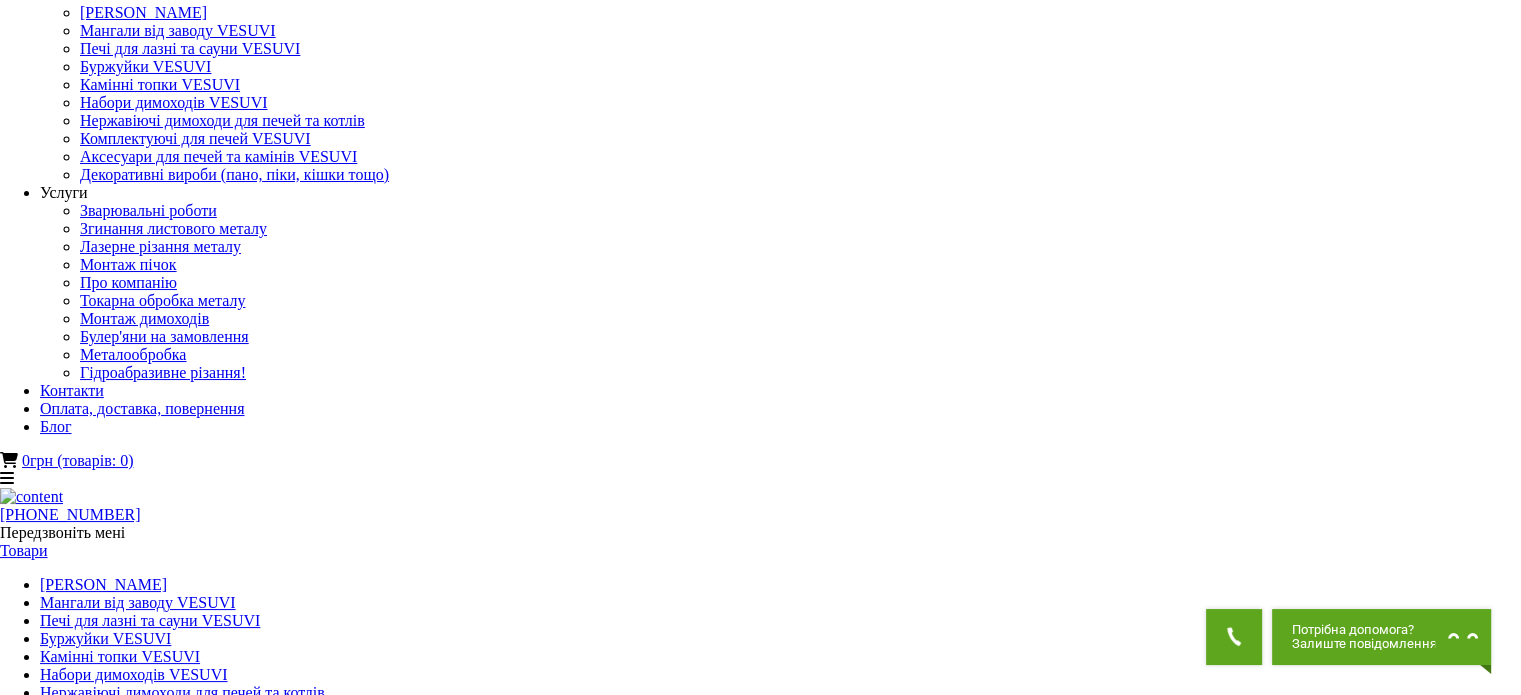 scroll, scrollTop: 0, scrollLeft: 0, axis: both 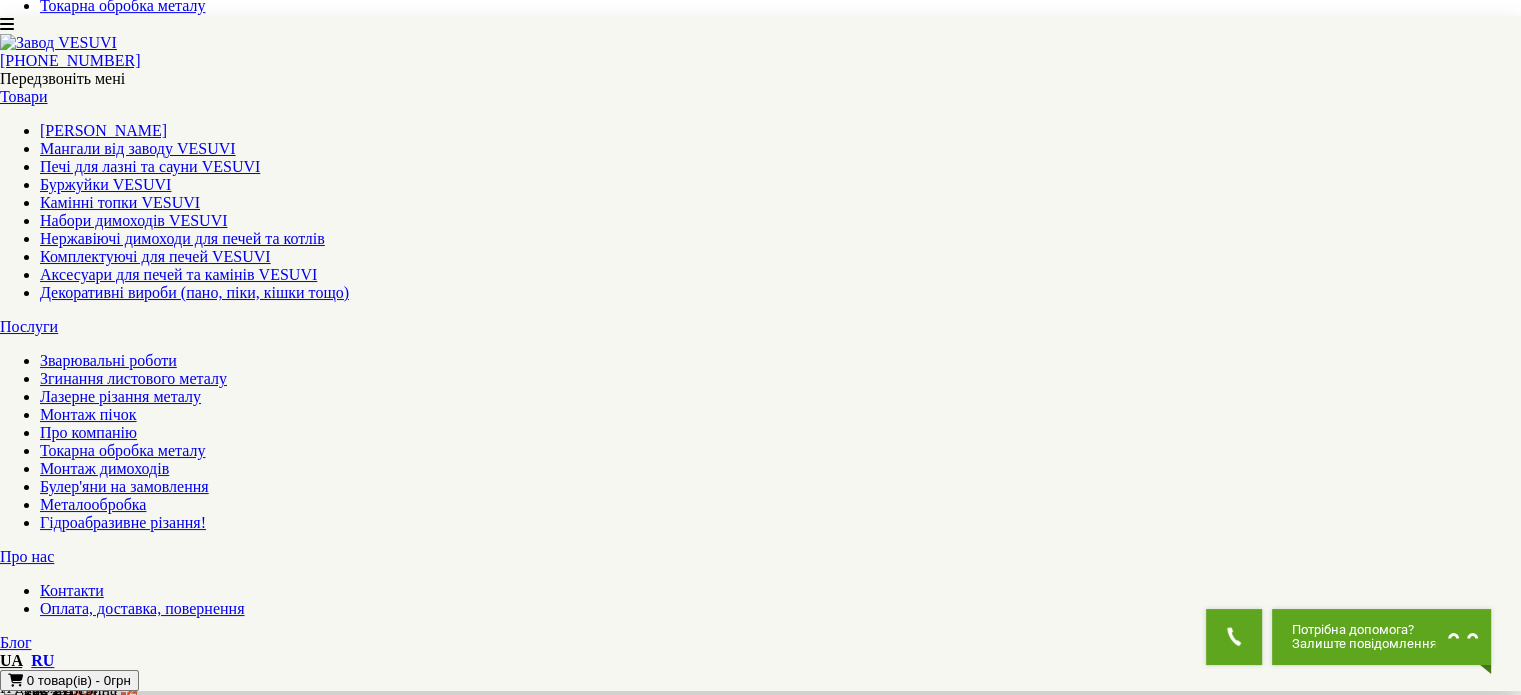 click at bounding box center (761, 8247) 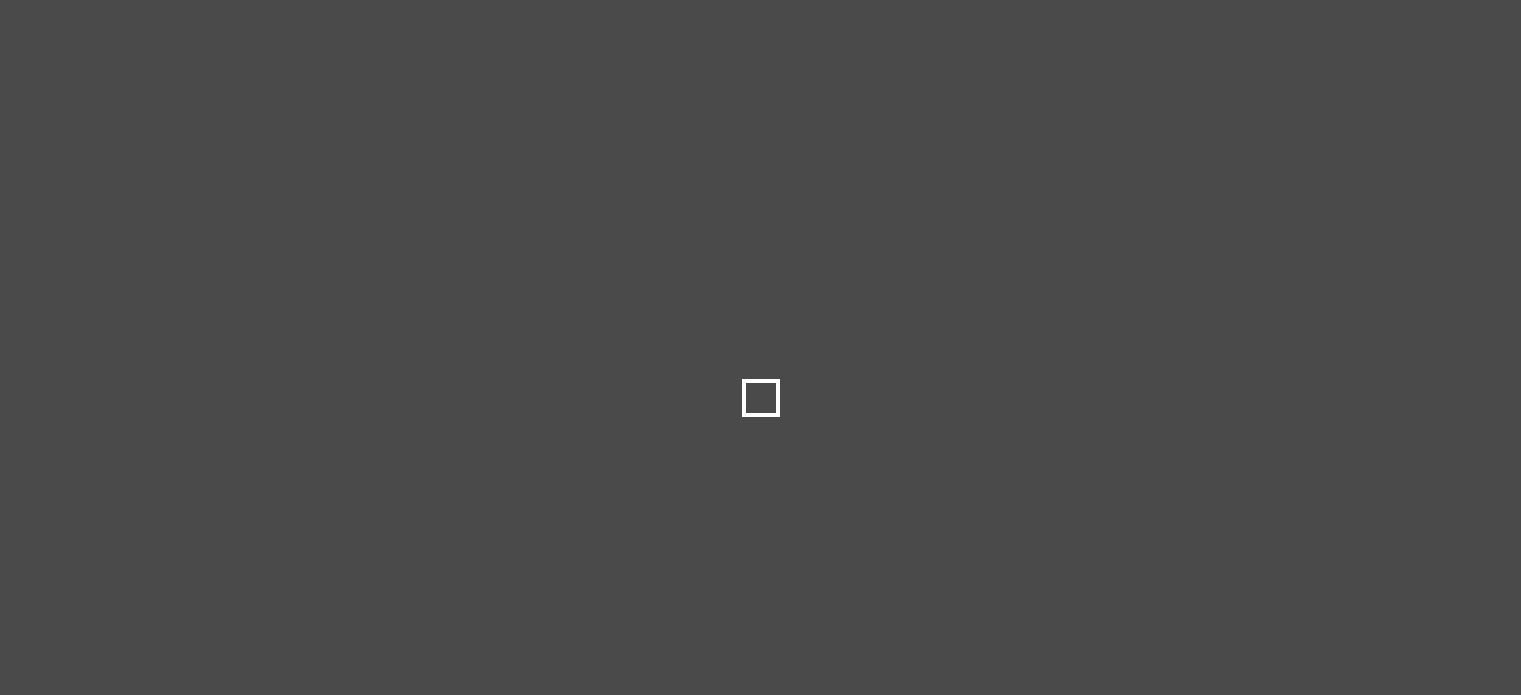 scroll, scrollTop: 0, scrollLeft: 0, axis: both 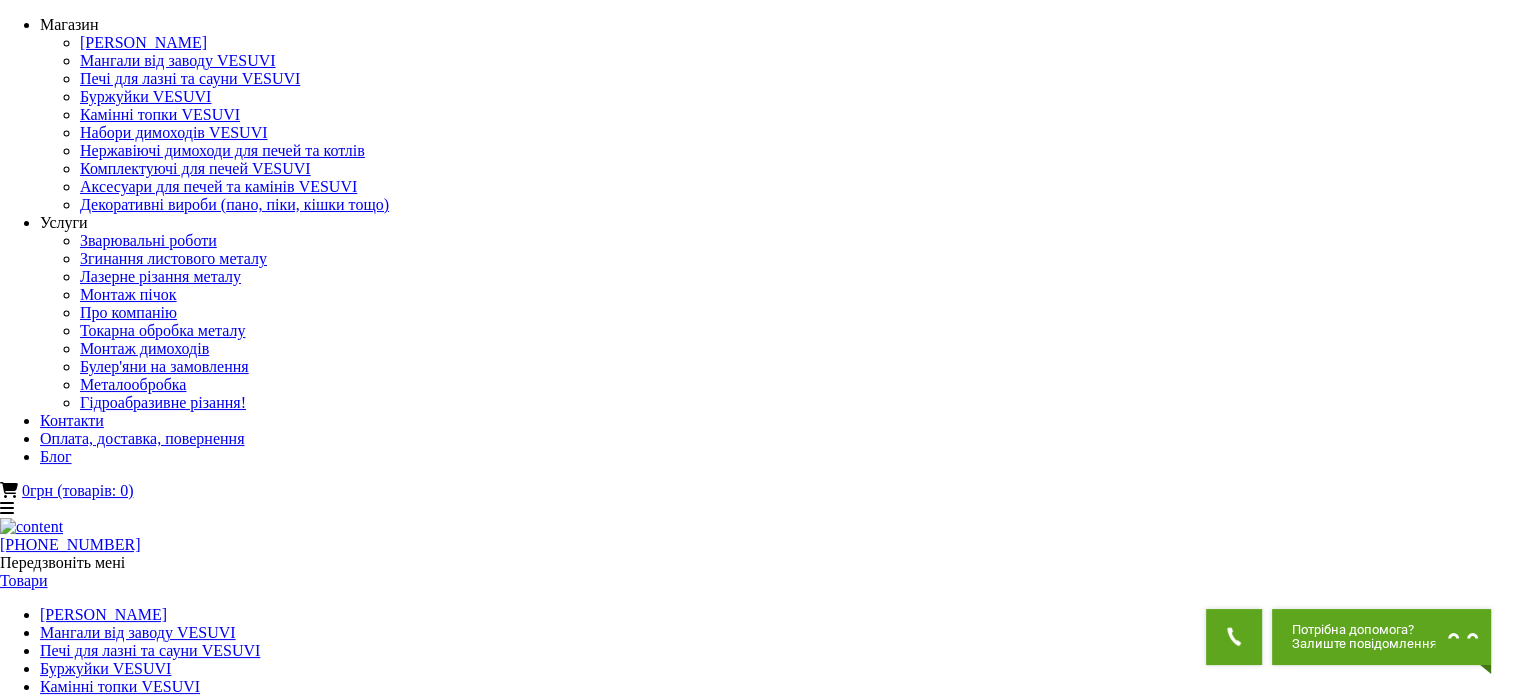 click at bounding box center (230, 1364) 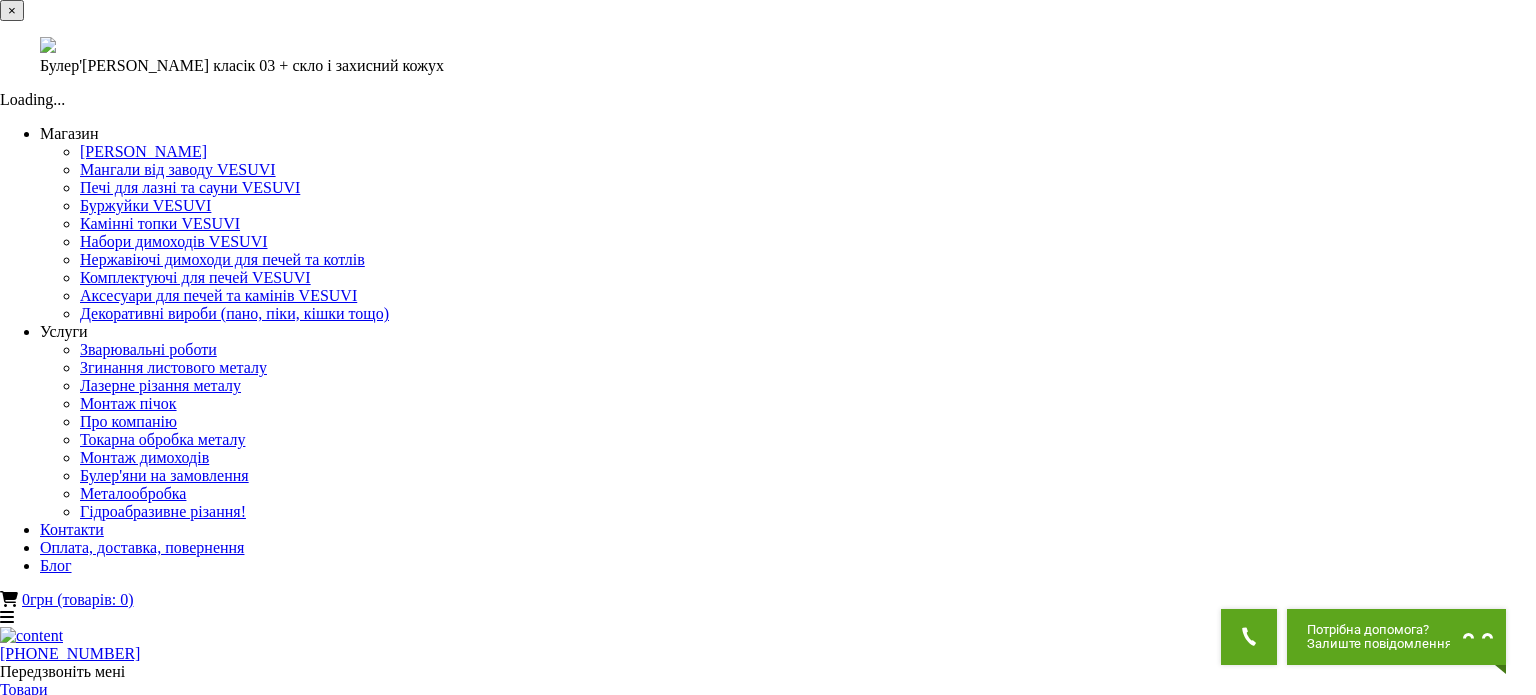 click on "×" at bounding box center [12, 10] 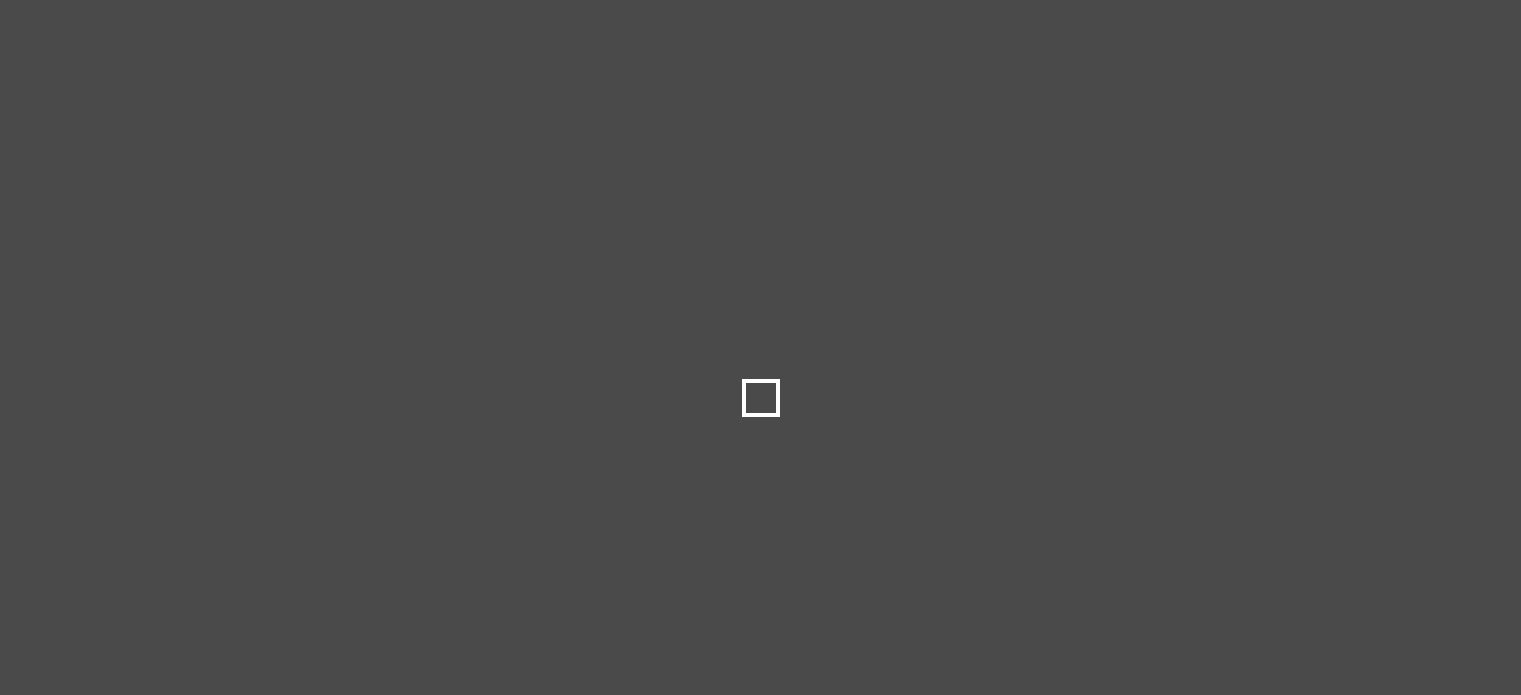 select 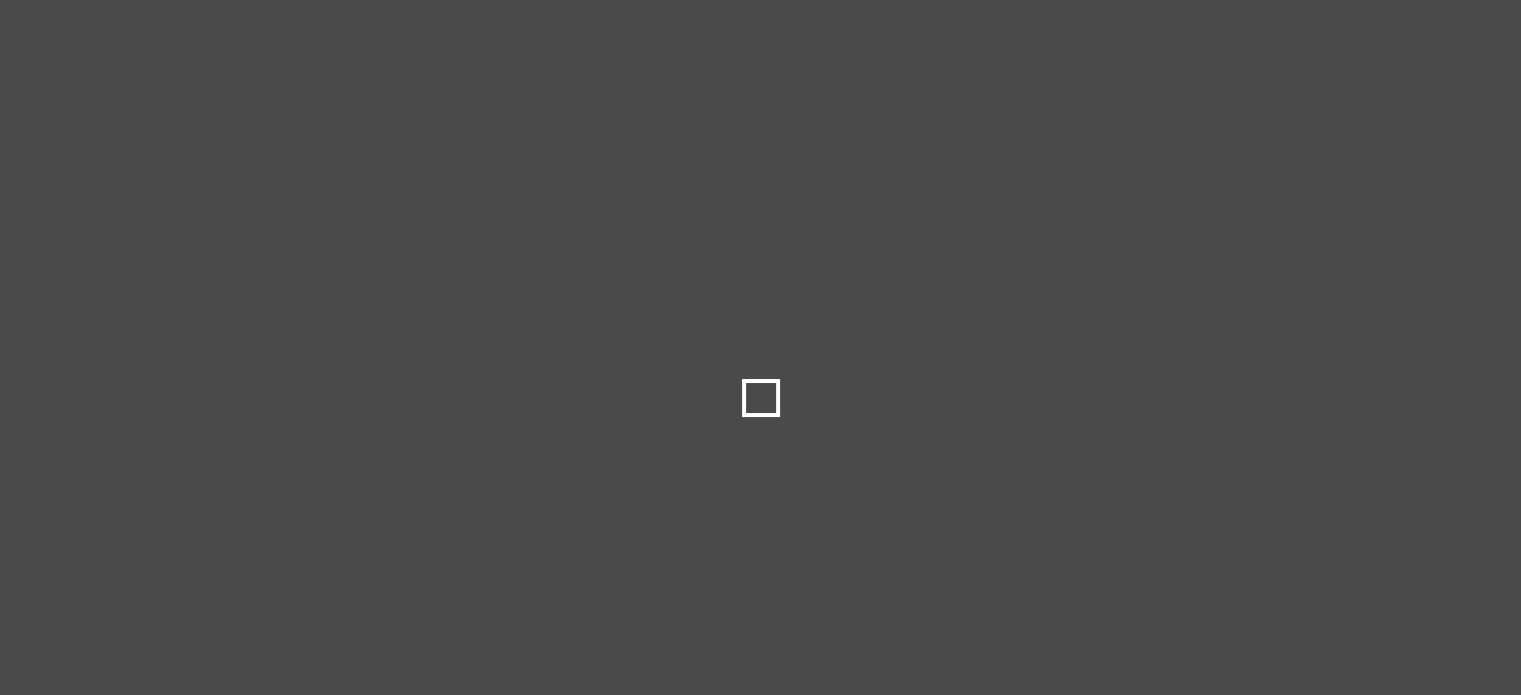 scroll, scrollTop: 0, scrollLeft: 0, axis: both 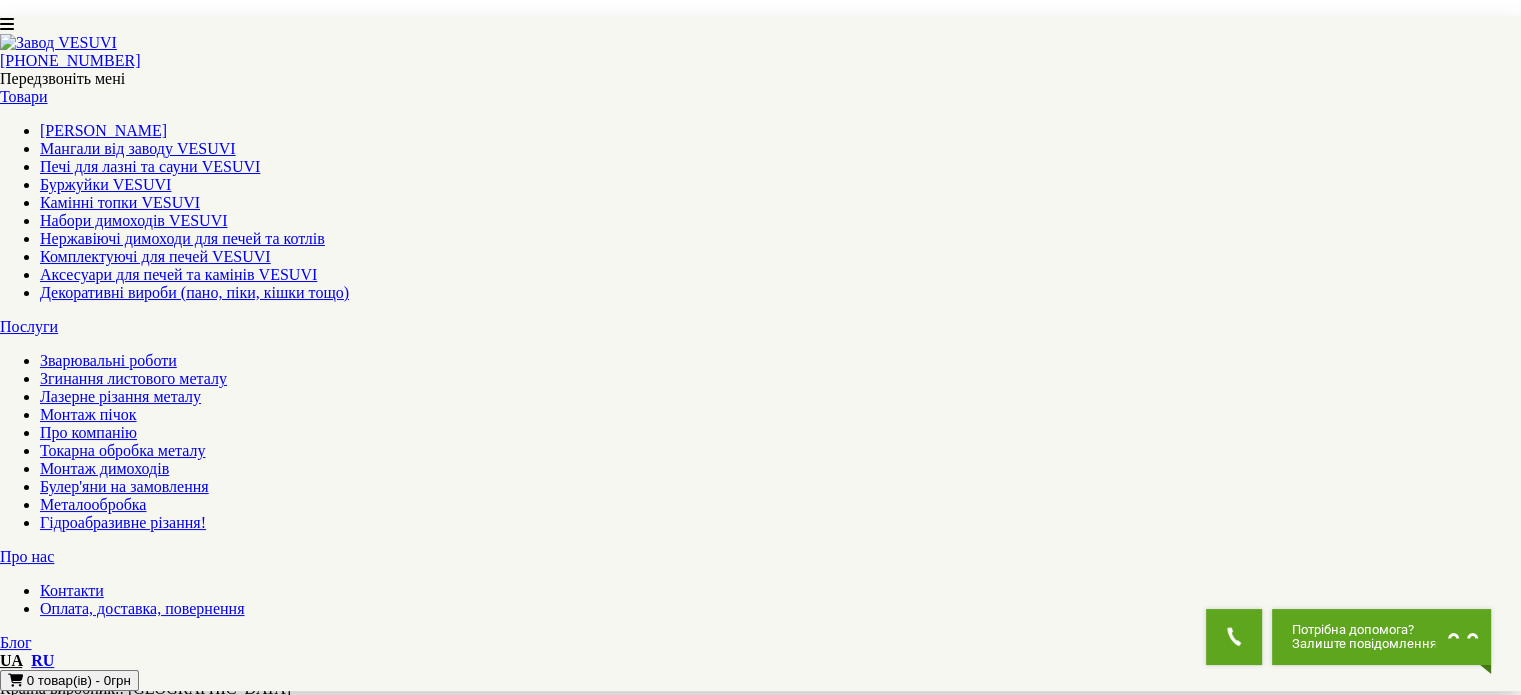 click on "2" at bounding box center [44, 13174] 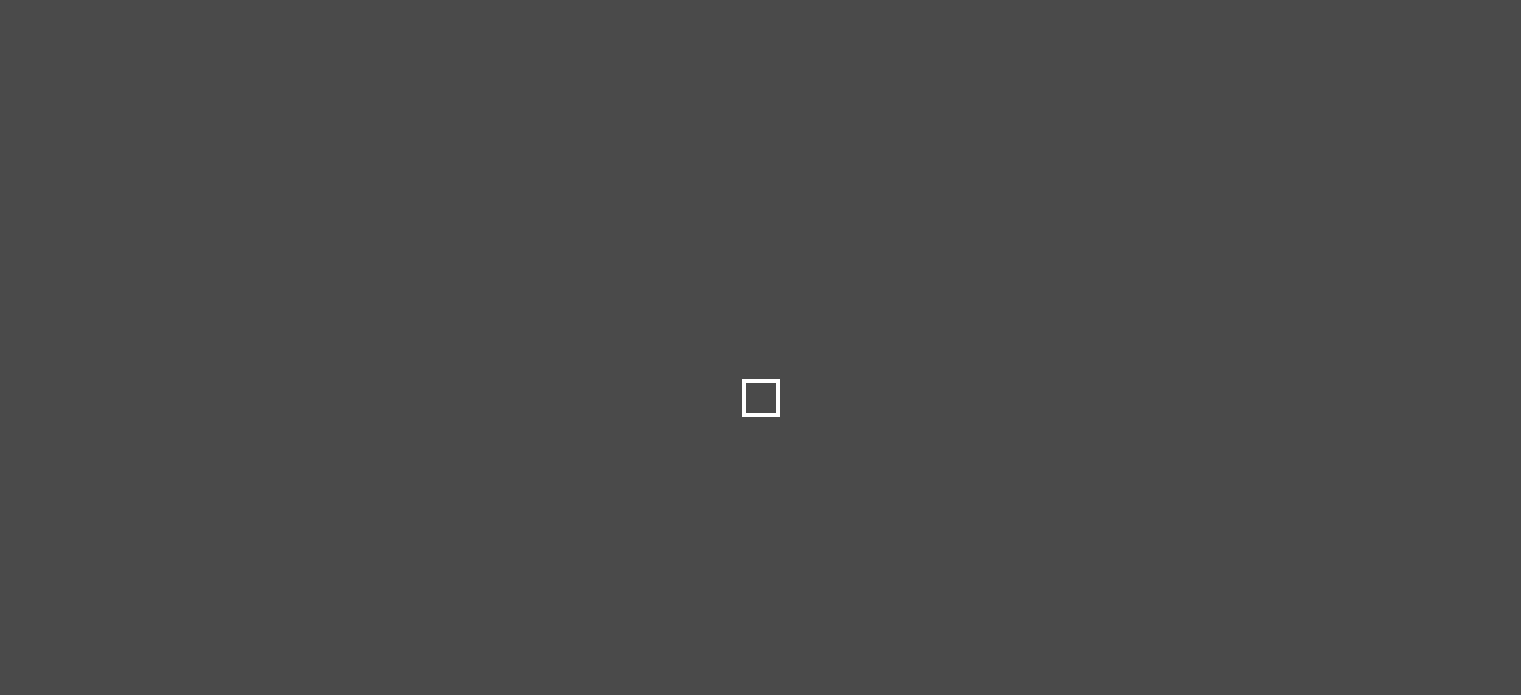 scroll, scrollTop: 0, scrollLeft: 0, axis: both 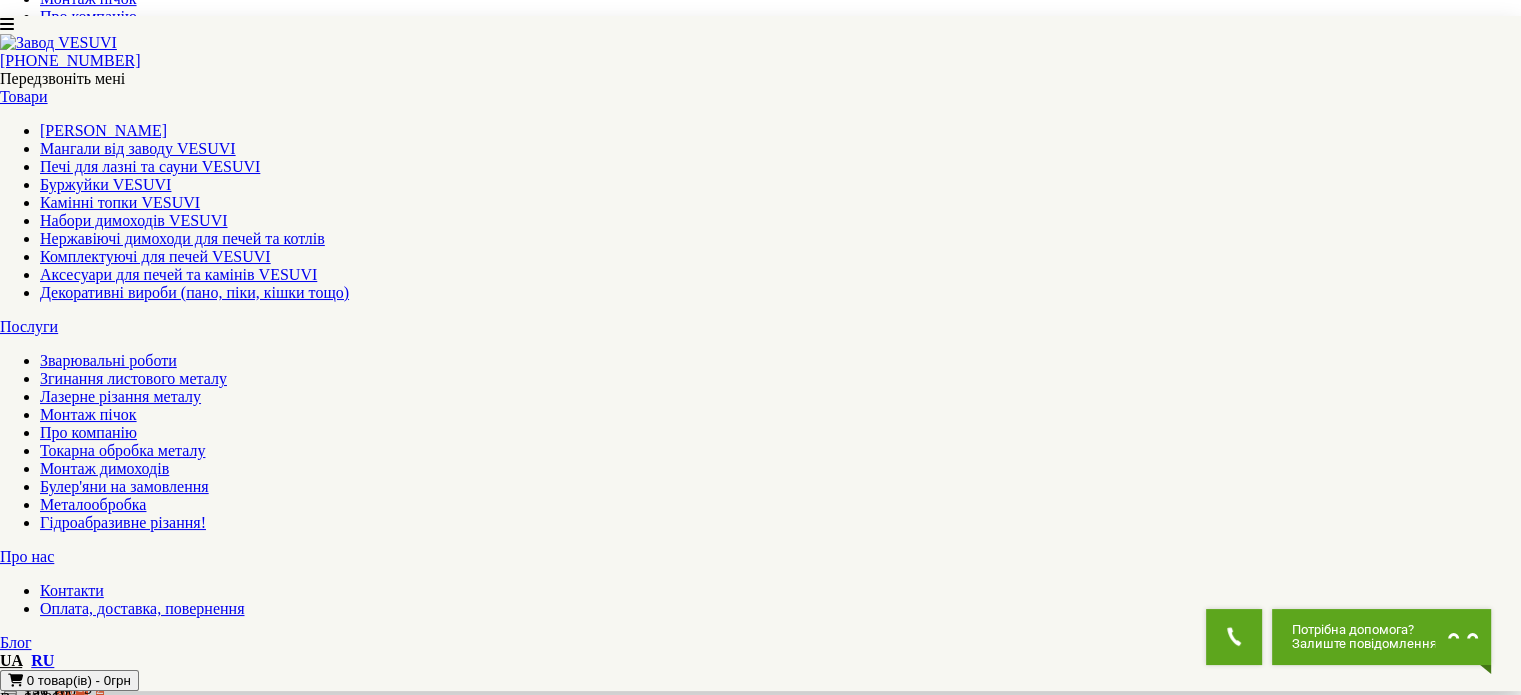 click at bounding box center [761, 7375] 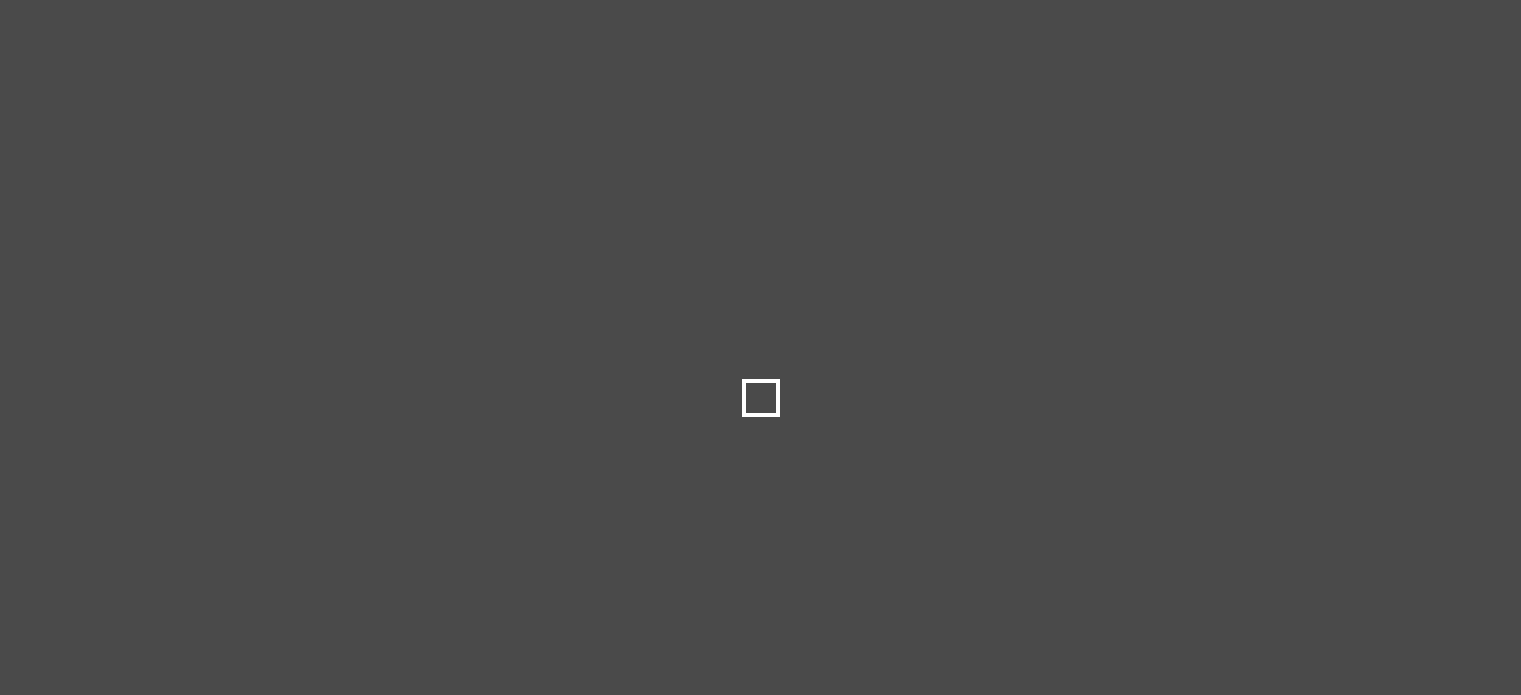 scroll, scrollTop: 0, scrollLeft: 0, axis: both 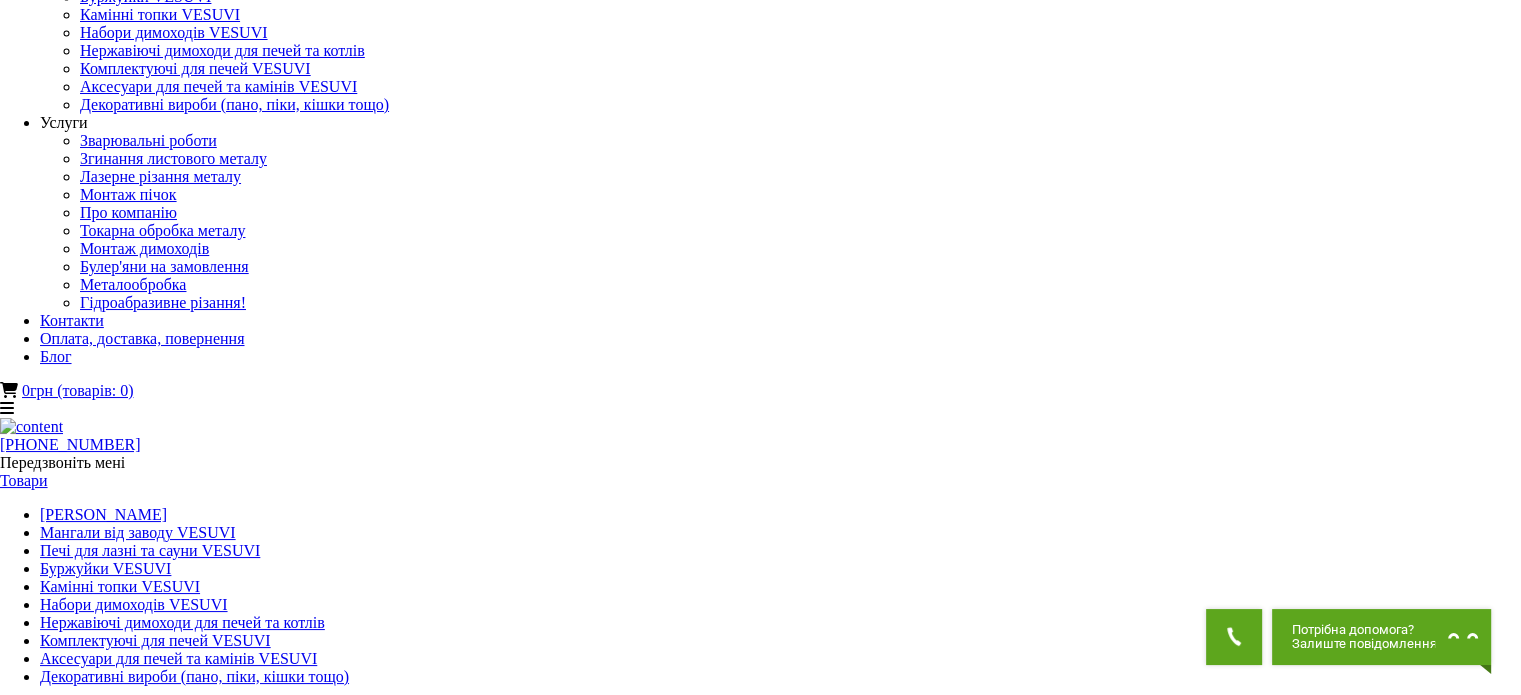 click at bounding box center [170, 1264] 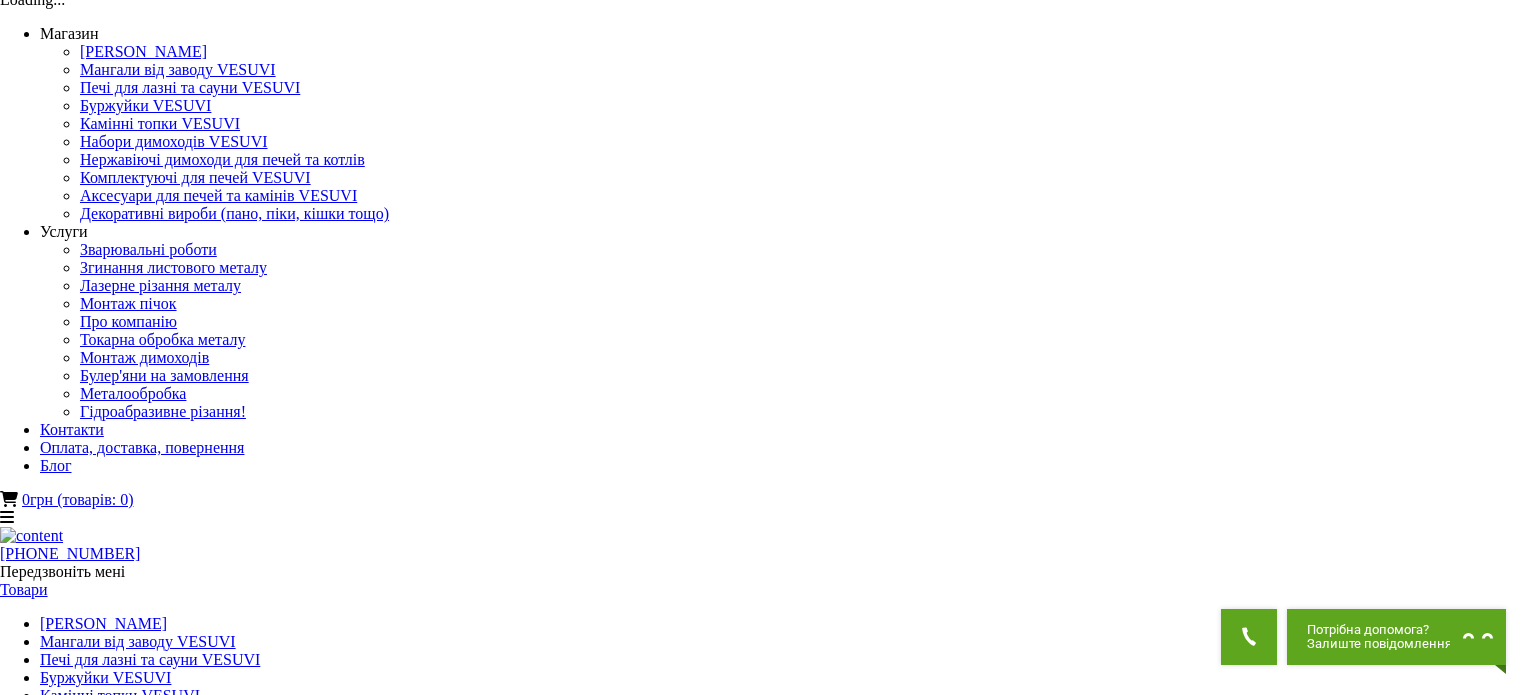 click on "×" at bounding box center [12, -90] 